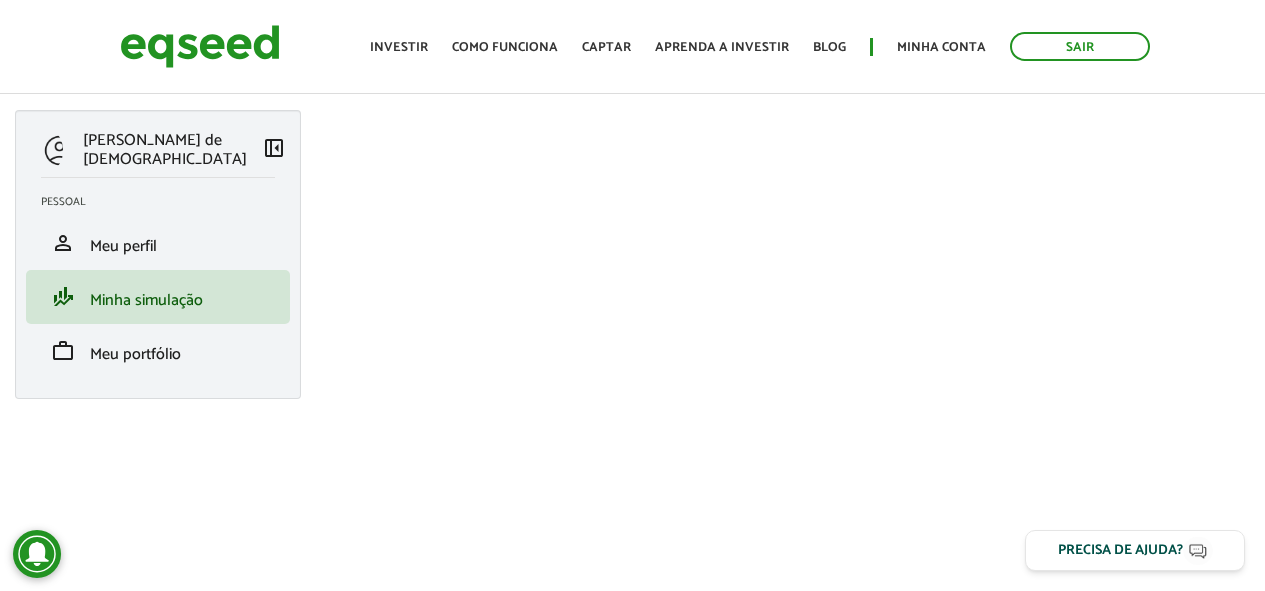 scroll, scrollTop: 0, scrollLeft: 0, axis: both 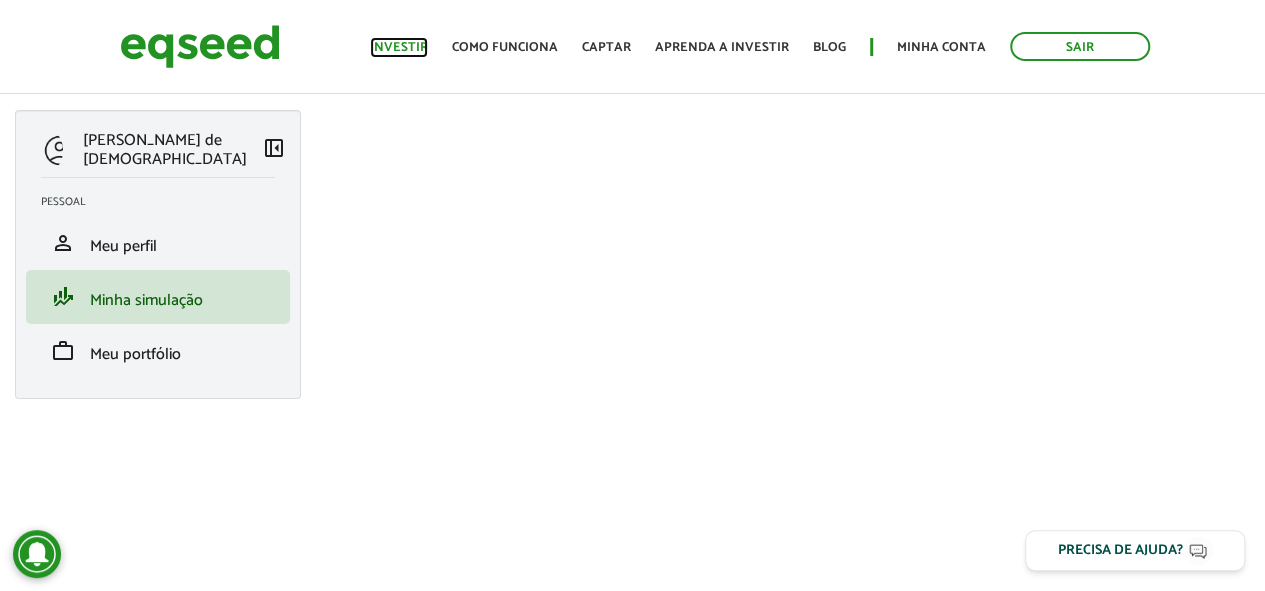 click on "Investir" at bounding box center (399, 47) 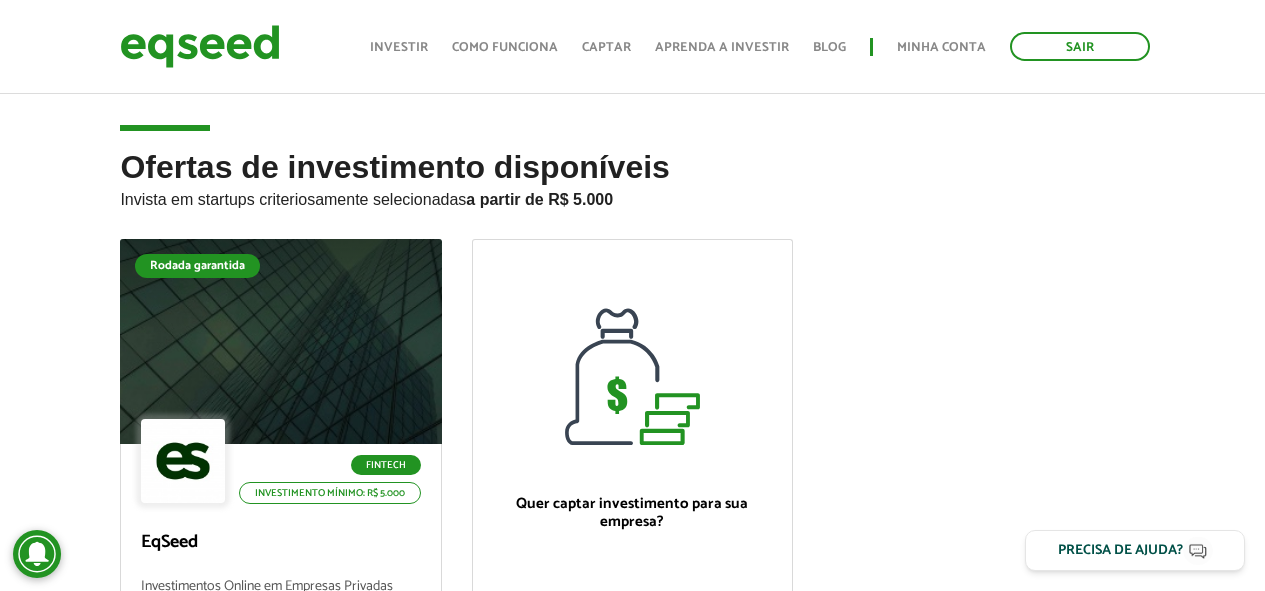 scroll, scrollTop: 200, scrollLeft: 0, axis: vertical 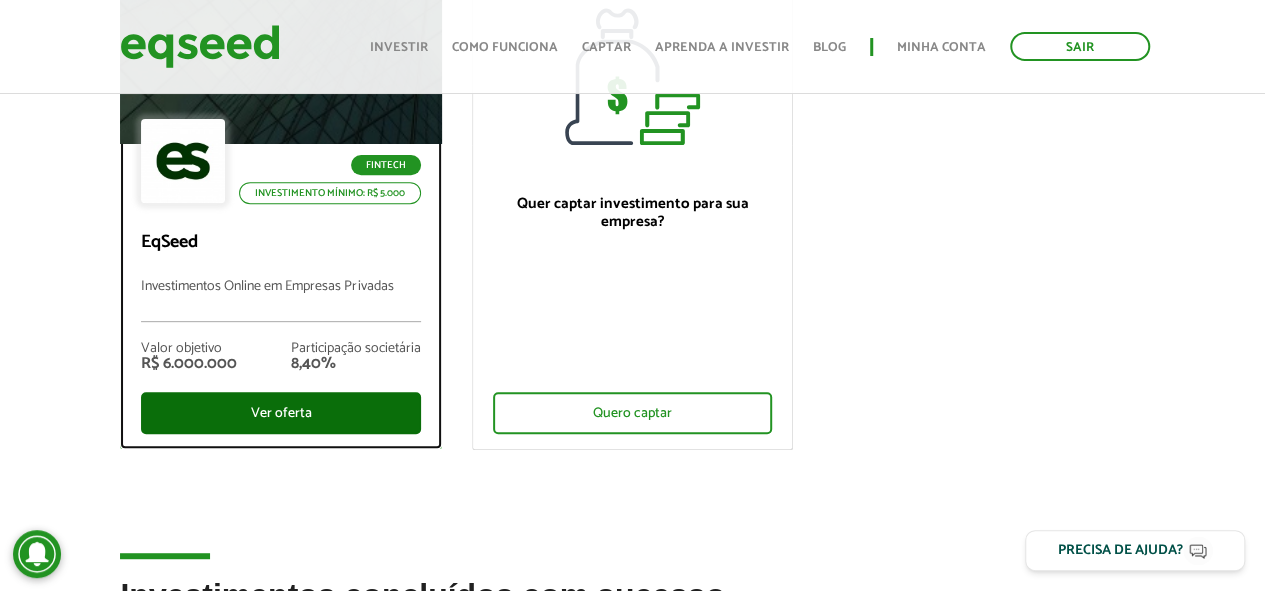 click on "Ver oferta" at bounding box center (280, 413) 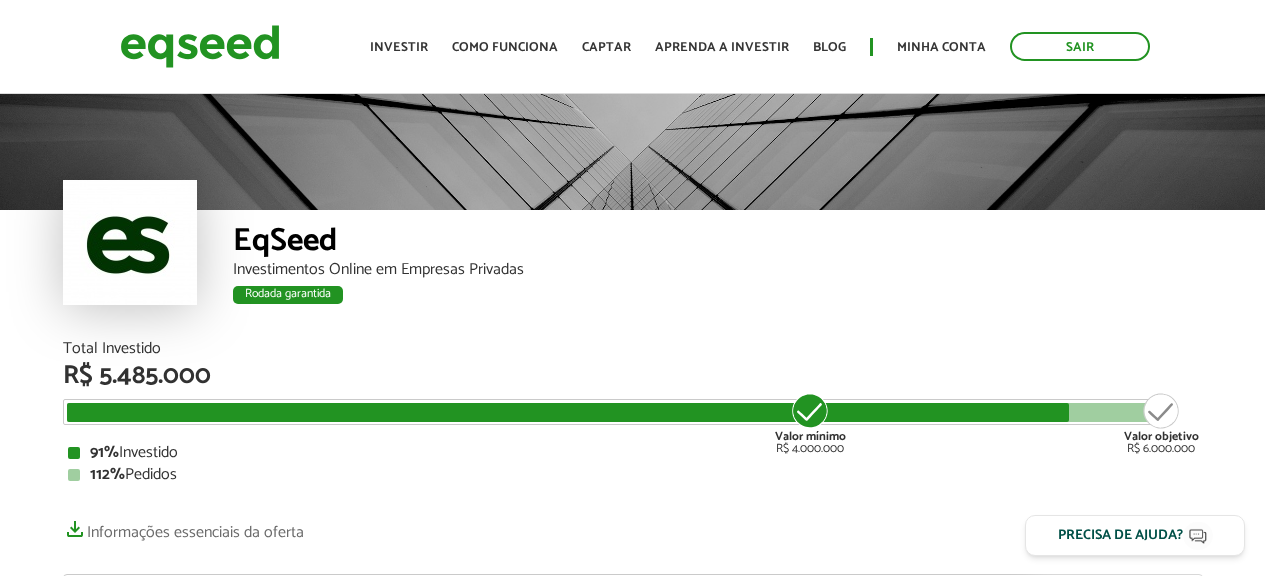scroll, scrollTop: 246, scrollLeft: 0, axis: vertical 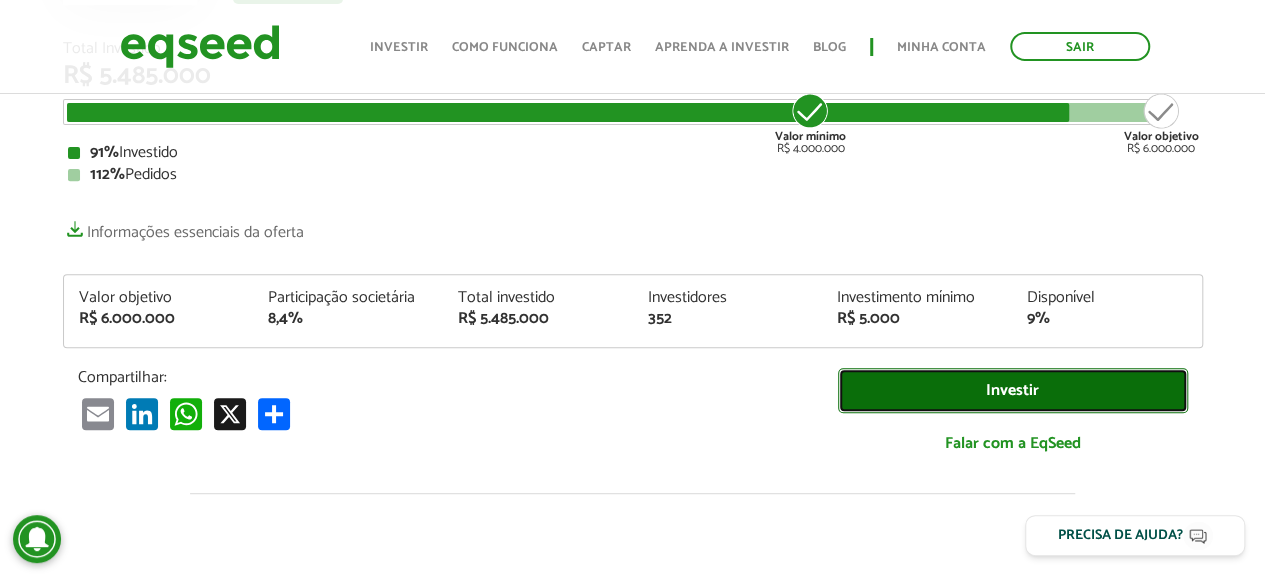 click on "Investir" at bounding box center (1013, 390) 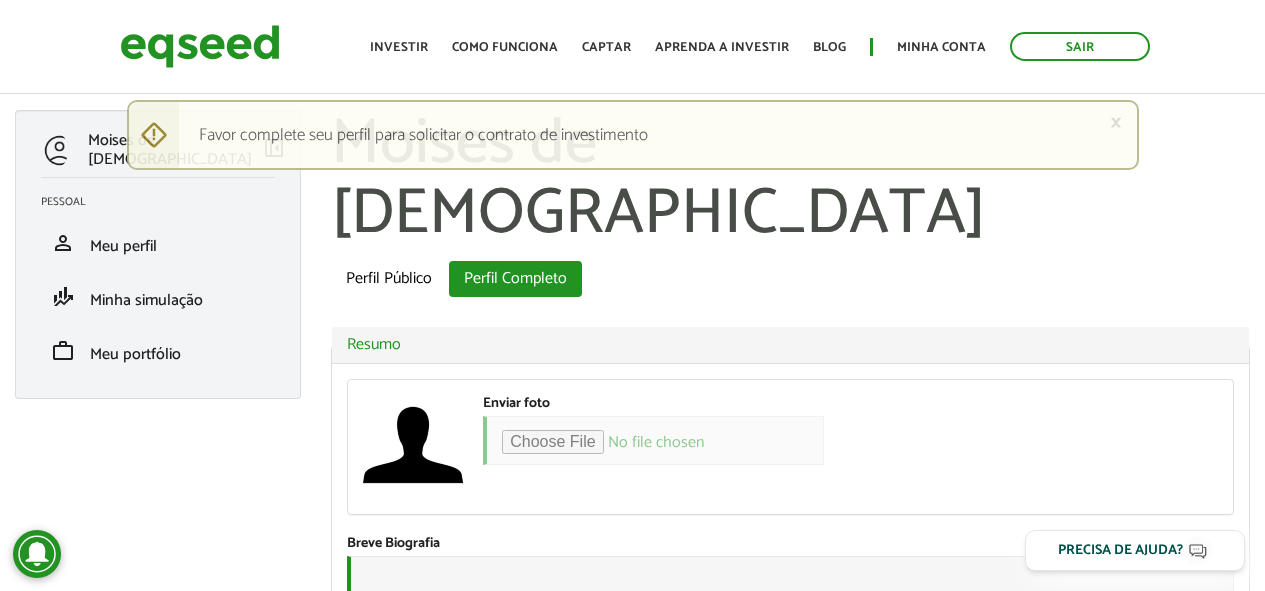 scroll, scrollTop: 0, scrollLeft: 0, axis: both 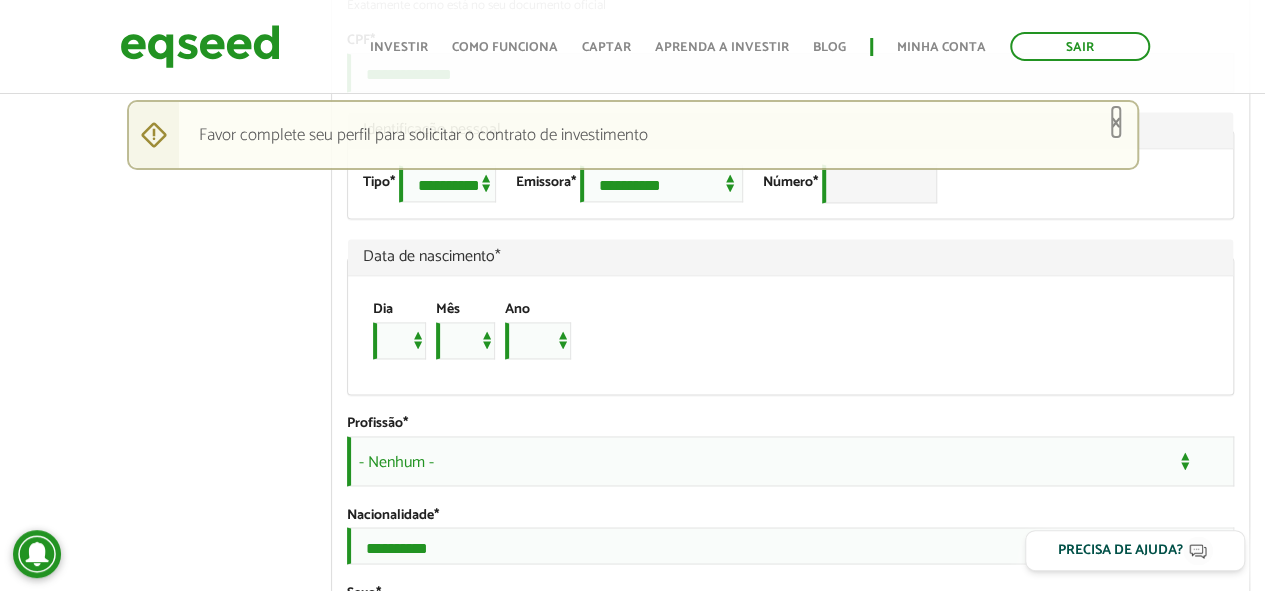 click on "×" at bounding box center (1116, 122) 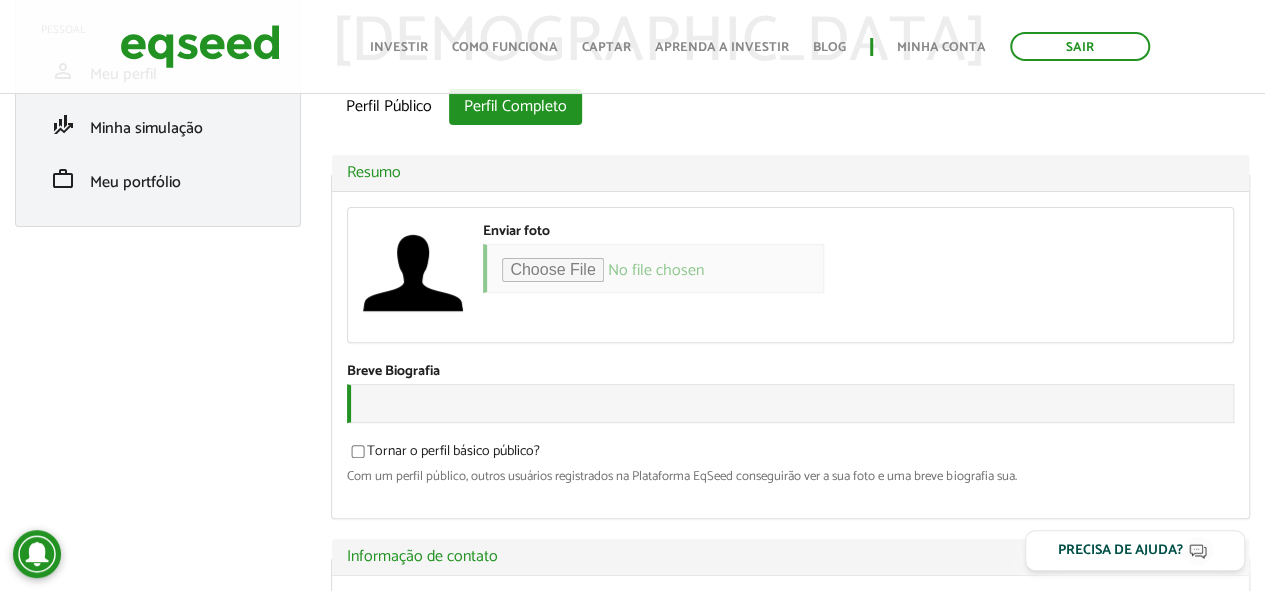 scroll, scrollTop: 300, scrollLeft: 0, axis: vertical 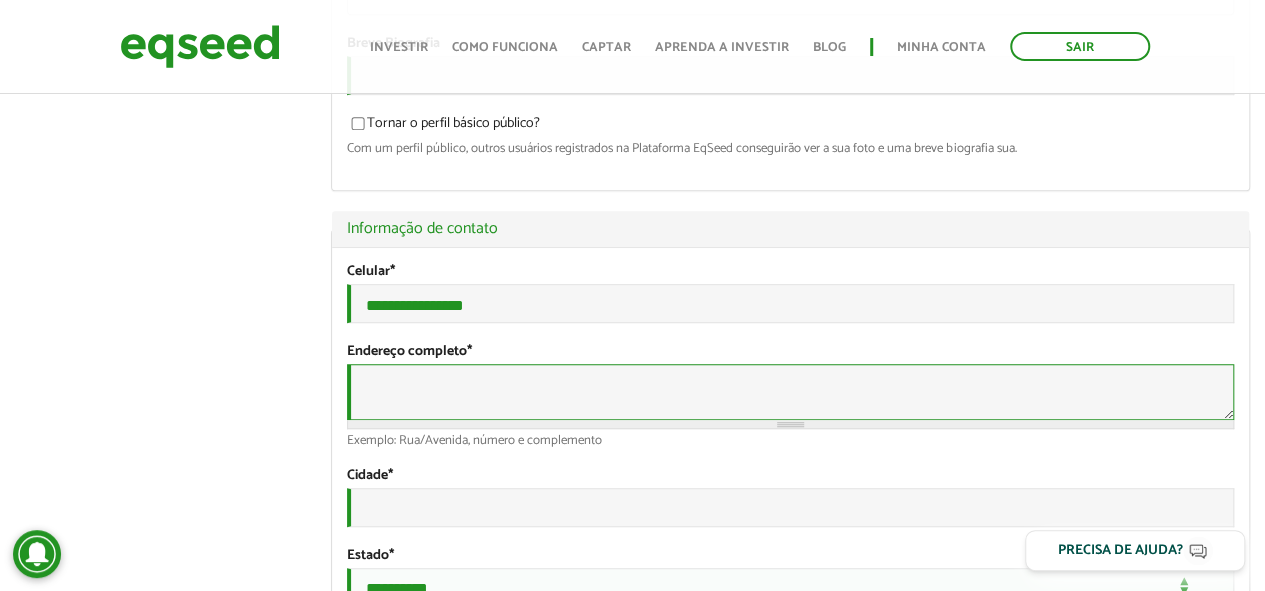 click on "Endereço completo  *" at bounding box center [790, 392] 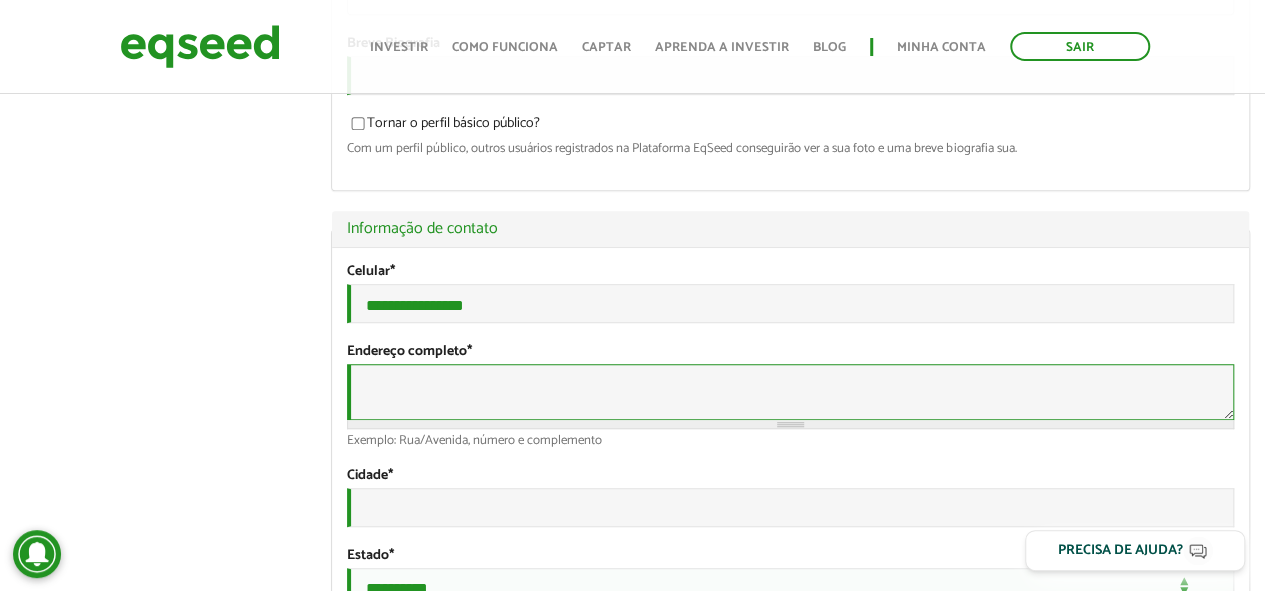 type on "**********" 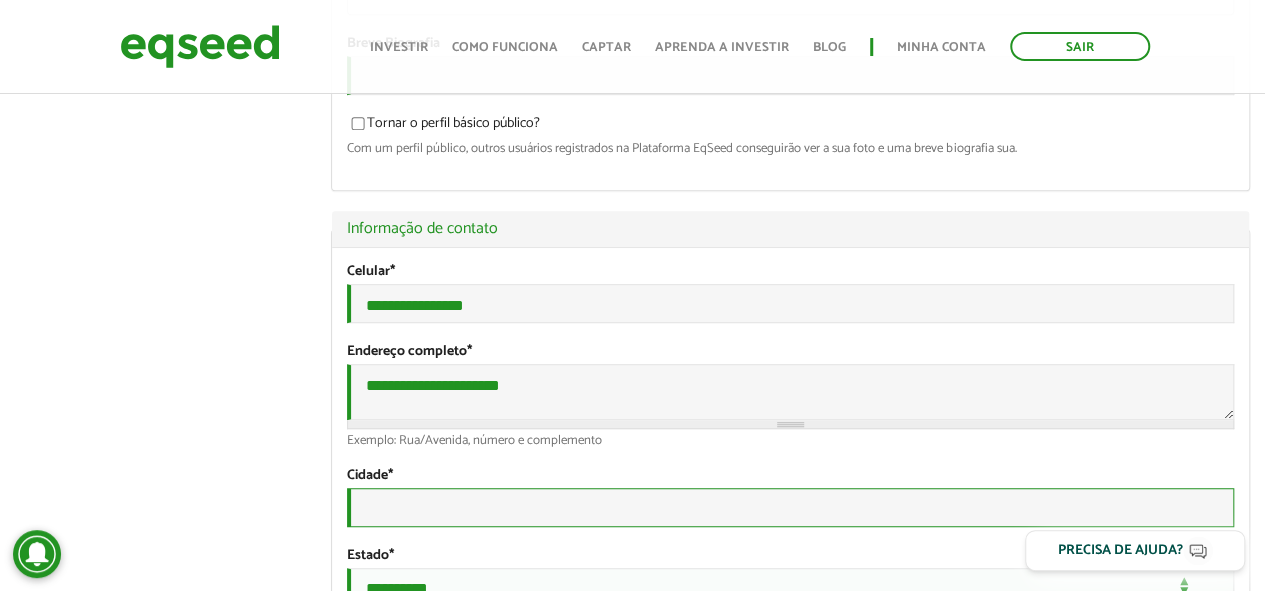 type on "*****" 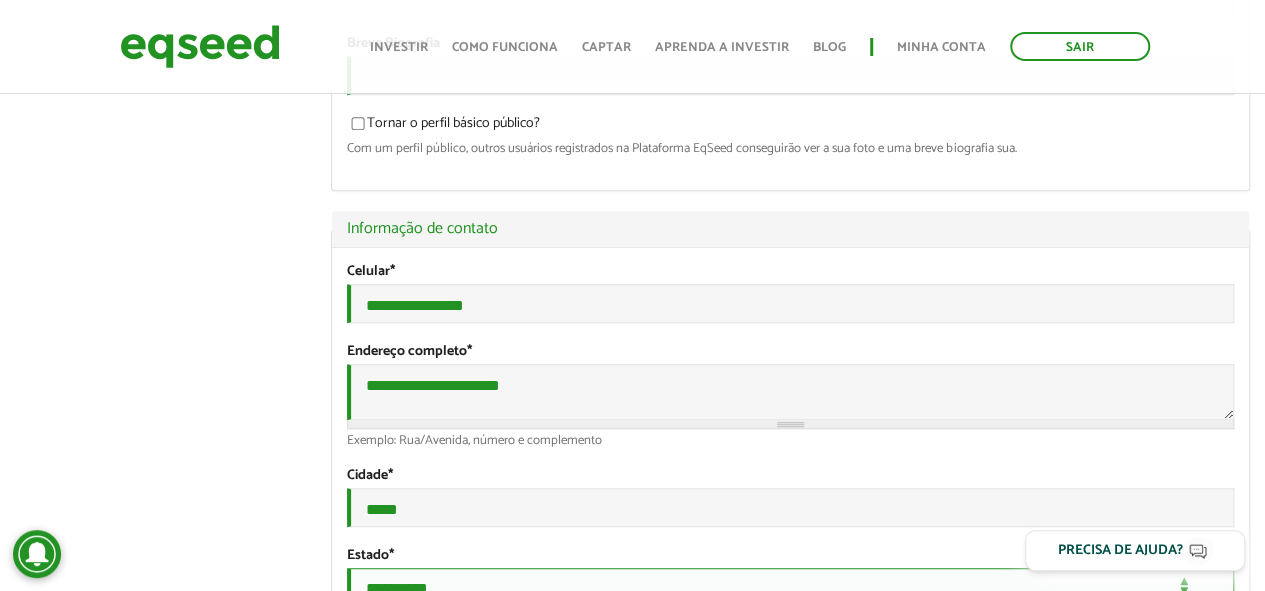 select on "**" 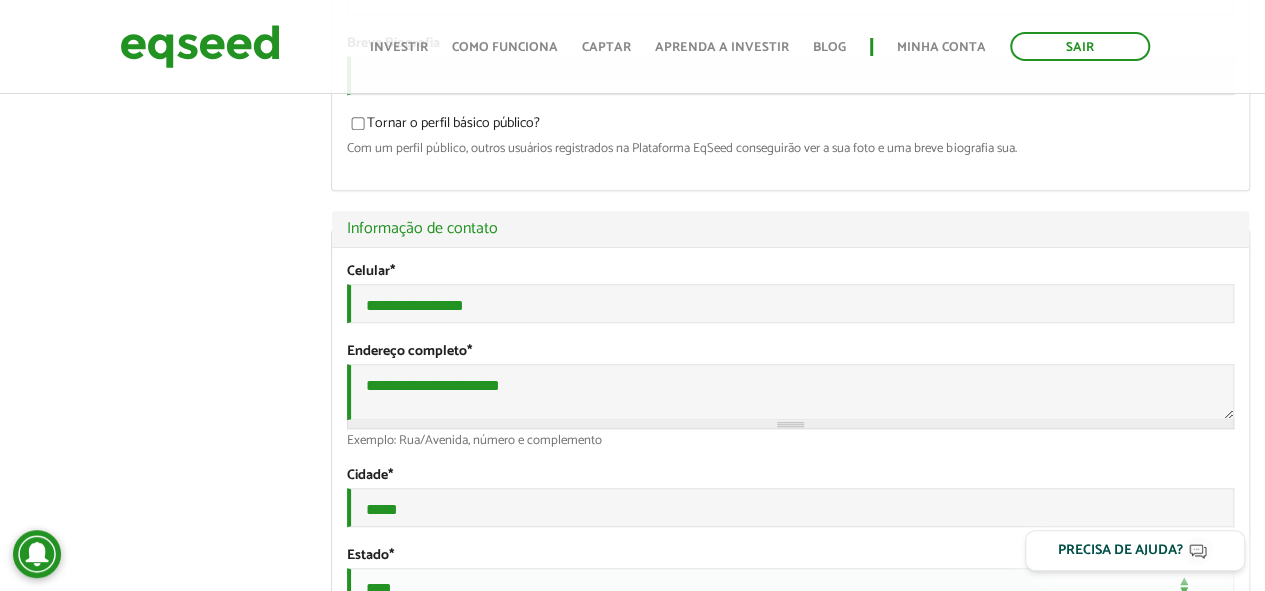 type on "*********" 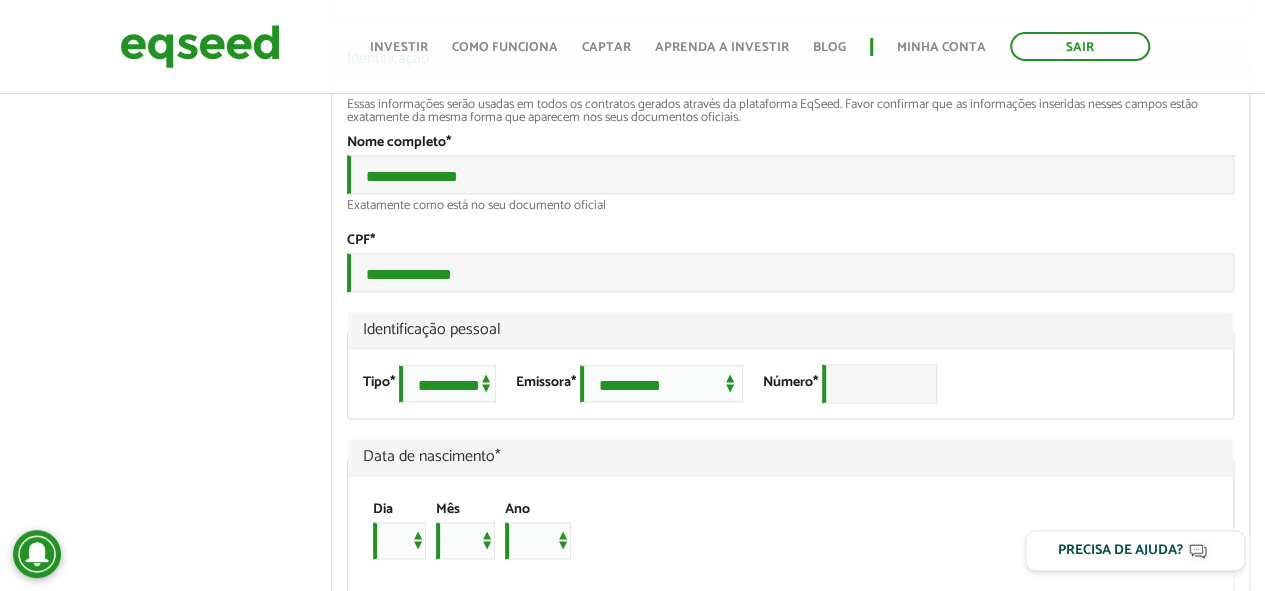 scroll, scrollTop: 1300, scrollLeft: 0, axis: vertical 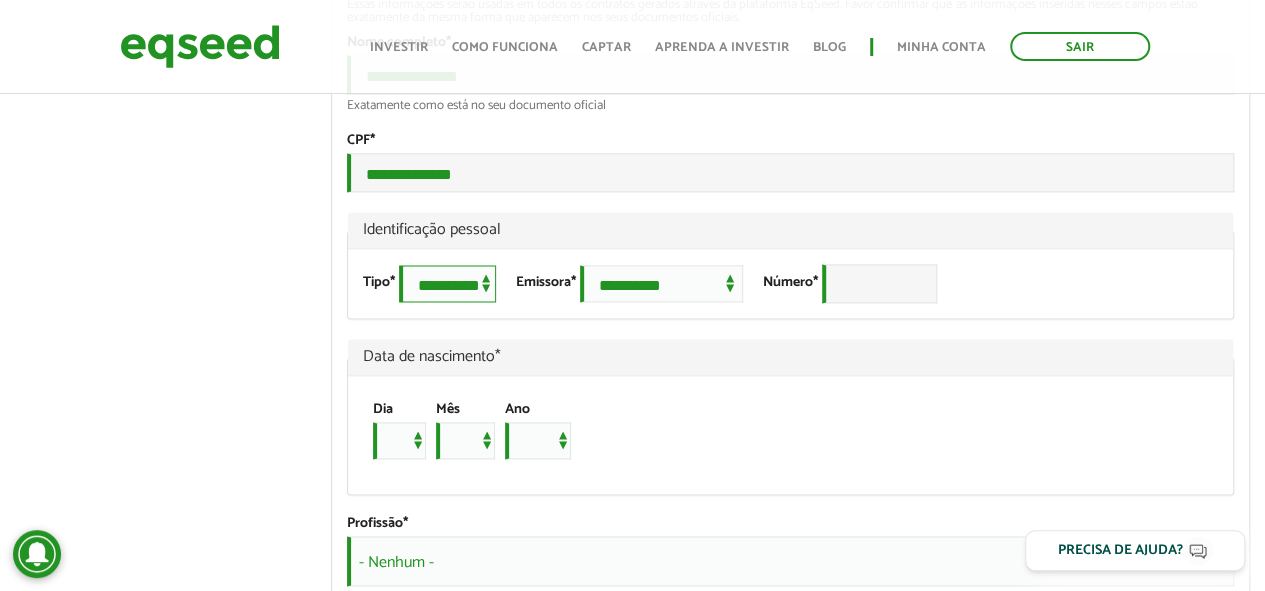 click on "**********" at bounding box center (447, 283) 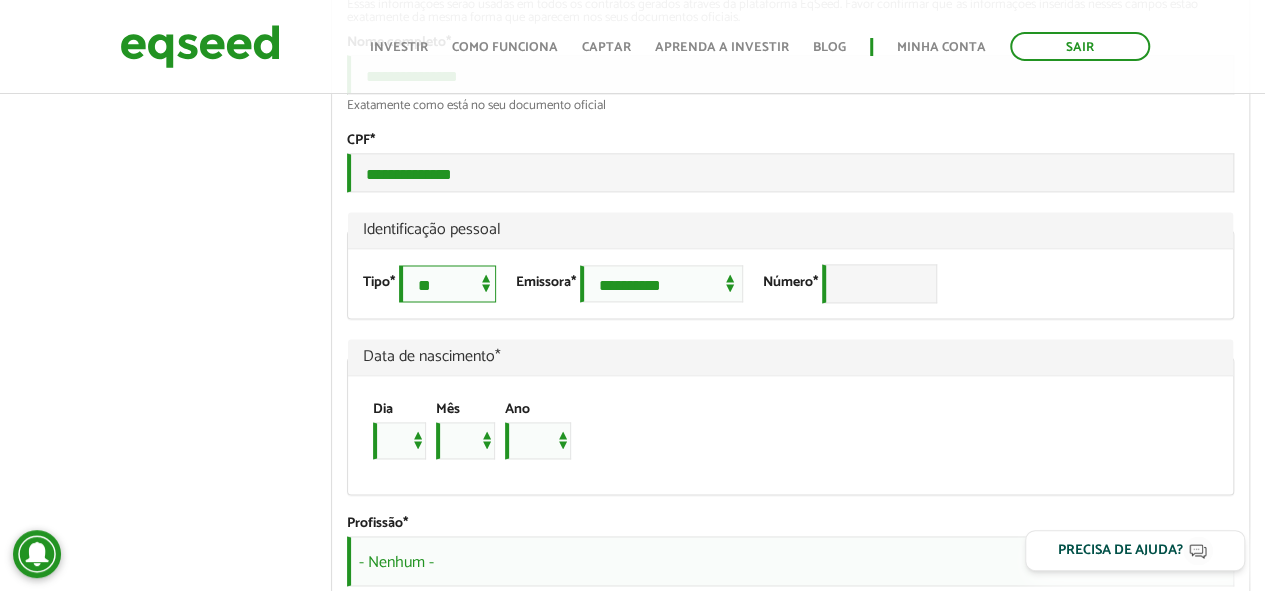 click on "**********" at bounding box center (447, 283) 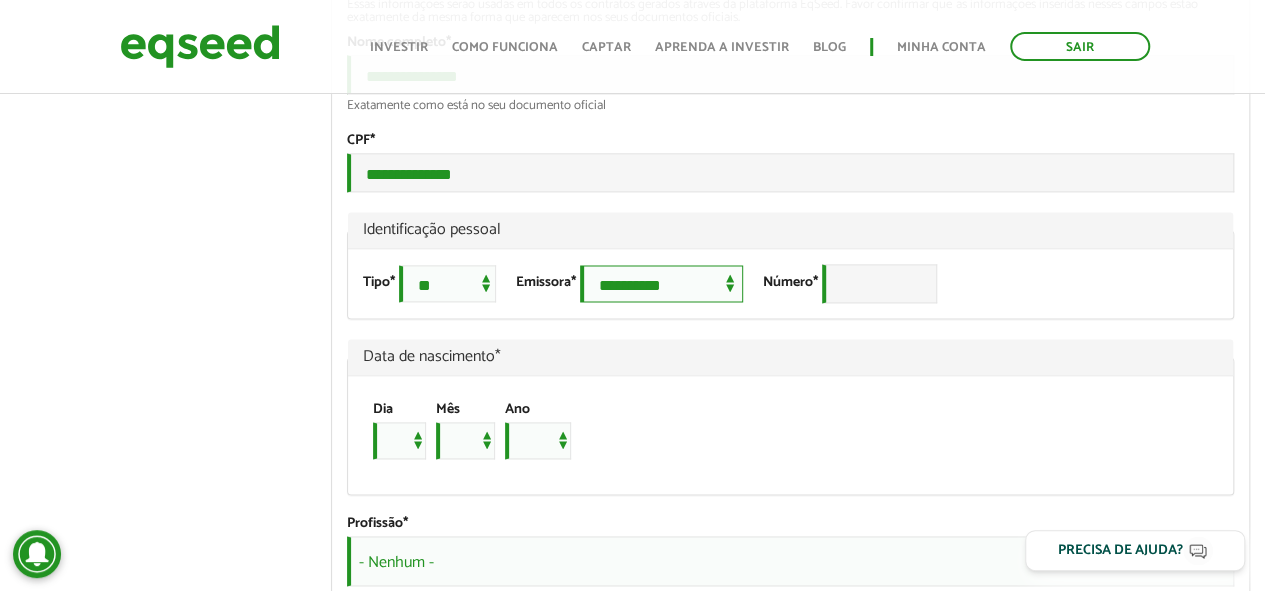 click on "**********" at bounding box center (661, 283) 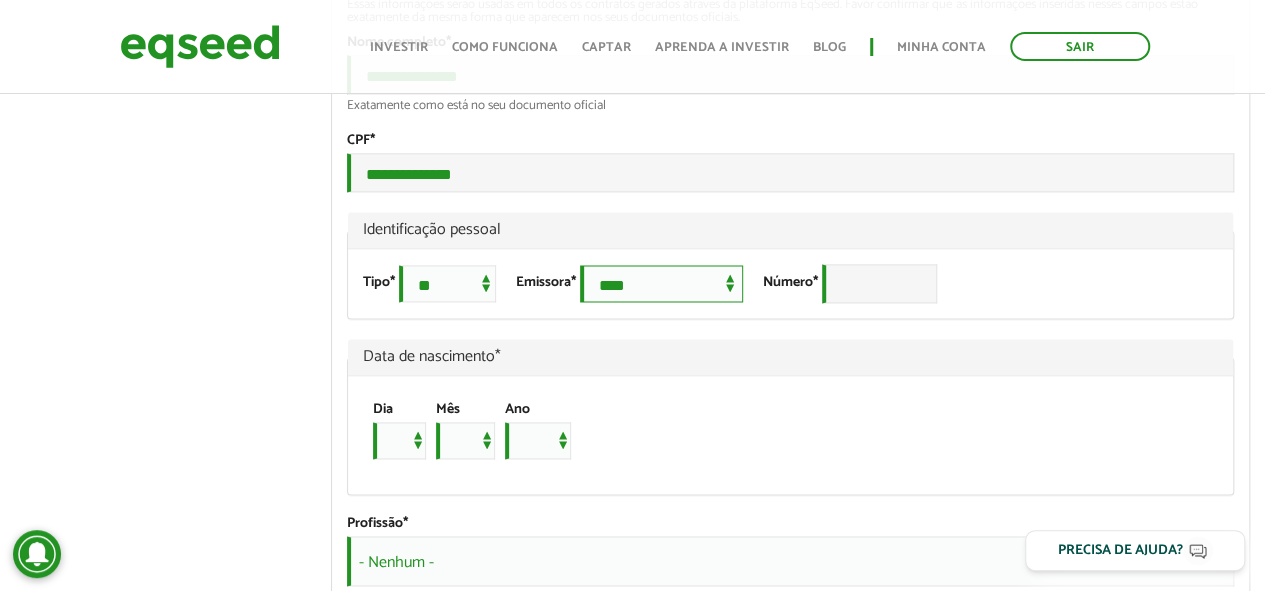 click on "**********" at bounding box center [661, 283] 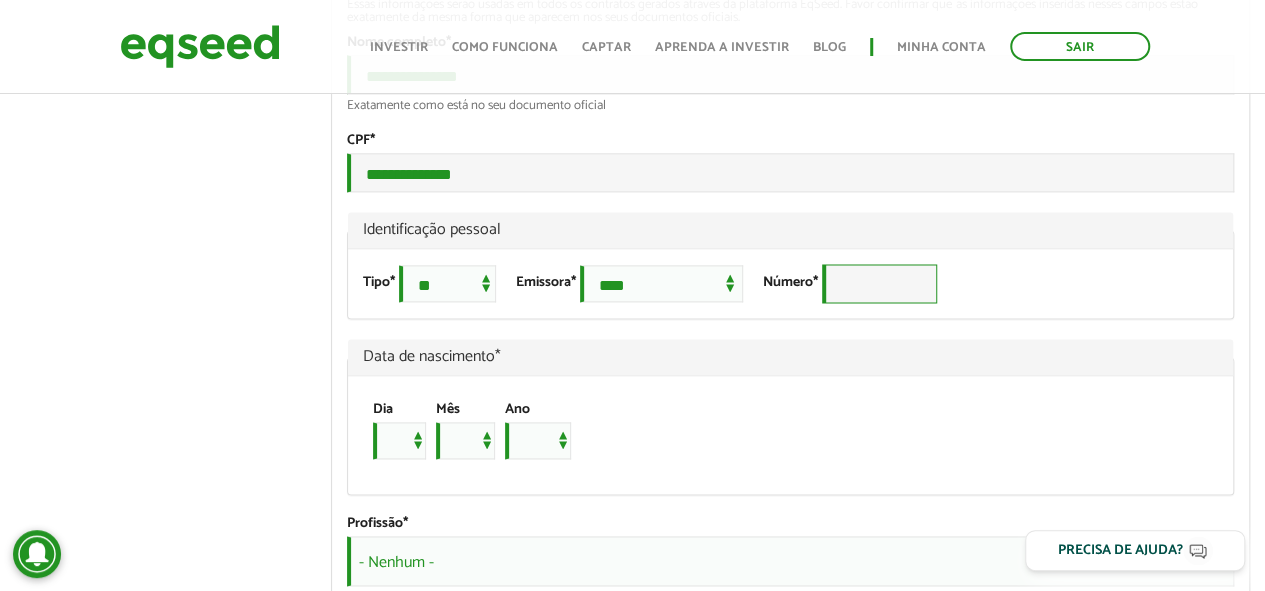 click on "Número  *" at bounding box center (879, 283) 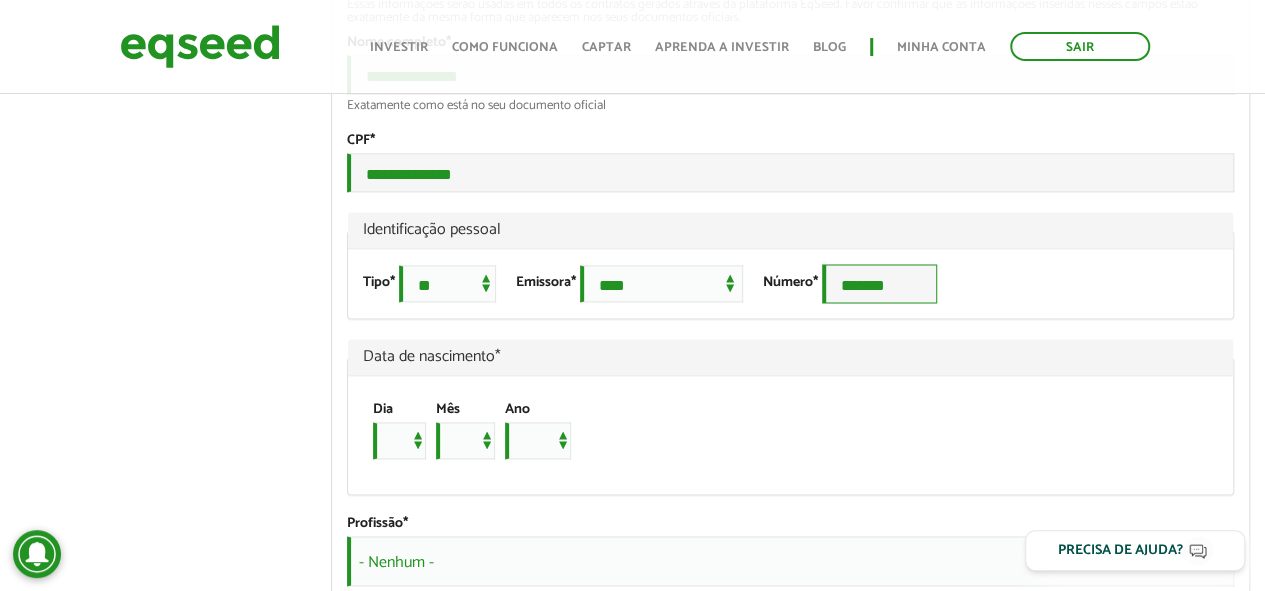 type on "*******" 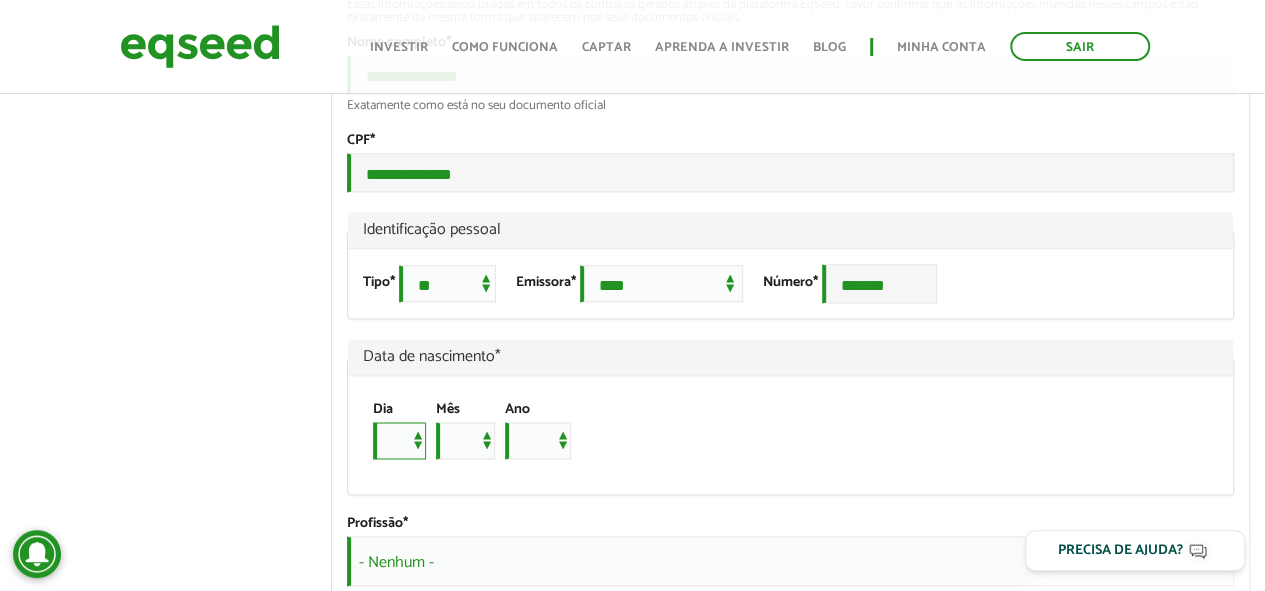 click on "* * * * * * * * * ** ** ** ** ** ** ** ** ** ** ** ** ** ** ** ** ** ** ** ** ** **" at bounding box center [399, 440] 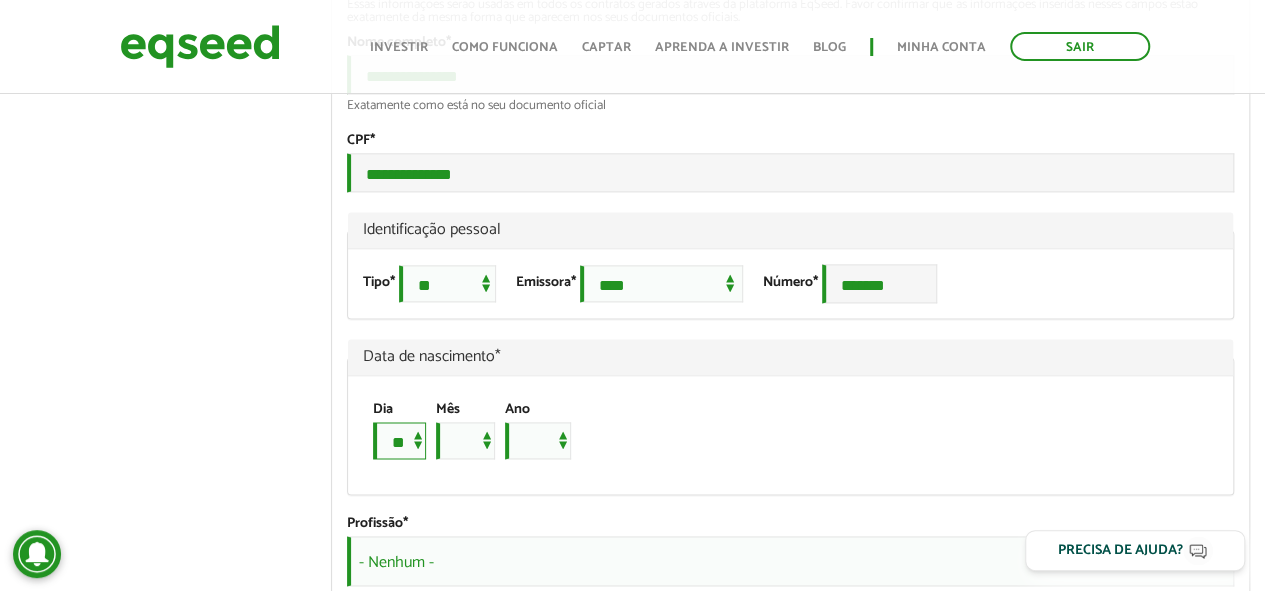 click on "* * * * * * * * * ** ** ** ** ** ** ** ** ** ** ** ** ** ** ** ** ** ** ** ** ** **" at bounding box center (399, 440) 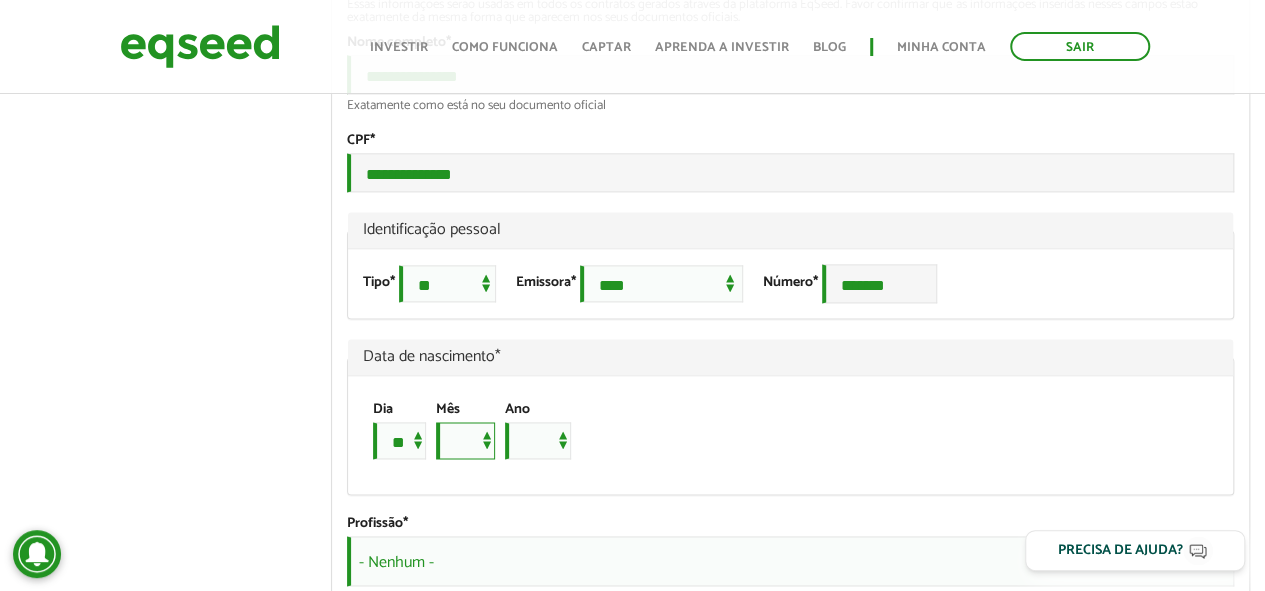 click on "*** *** *** *** *** *** *** *** *** *** *** ***" at bounding box center [465, 440] 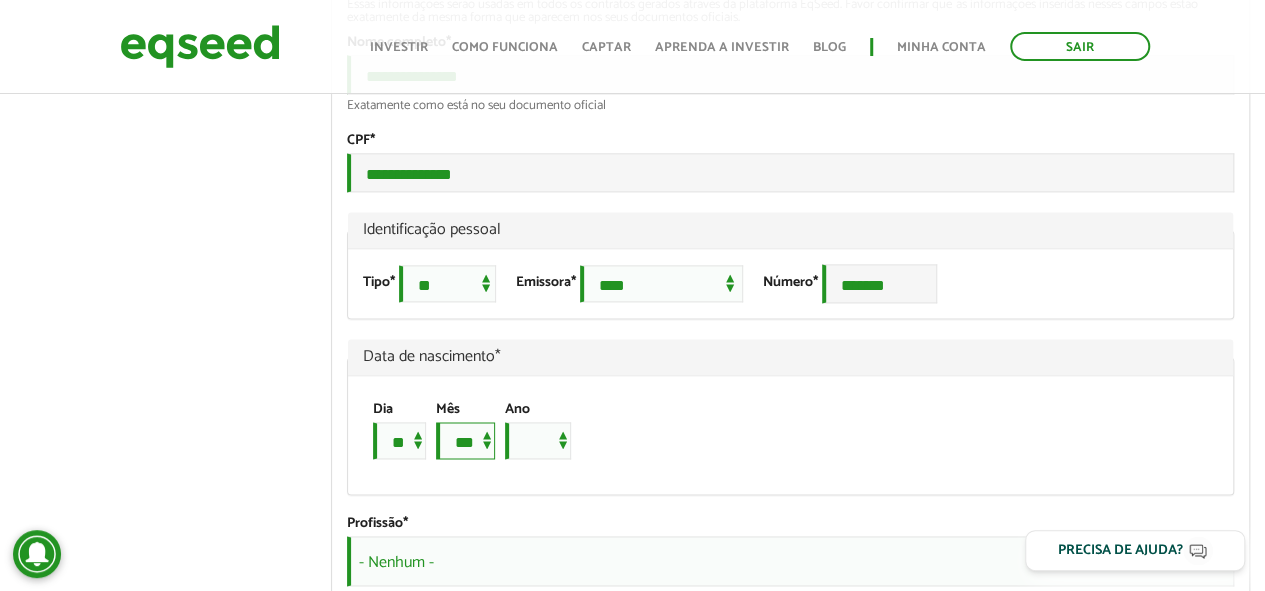 click on "*** *** *** *** *** *** *** *** *** *** *** ***" at bounding box center [465, 440] 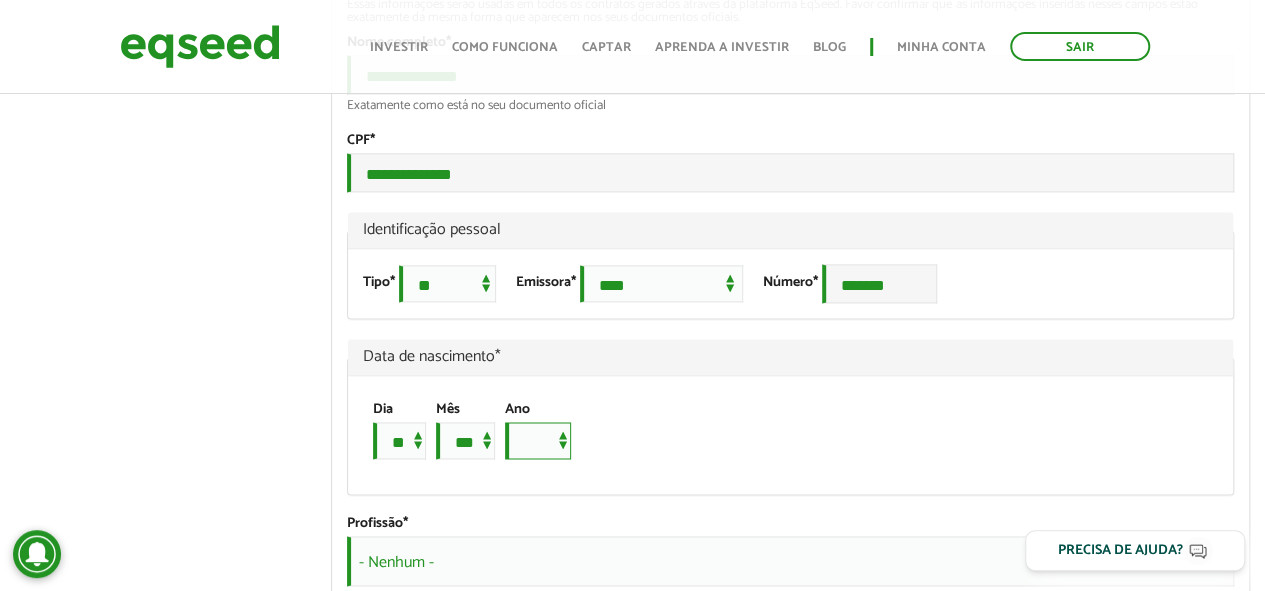 click on "**** **** **** **** **** **** **** **** **** **** **** **** **** **** **** **** **** **** **** **** **** **** **** **** **** **** **** **** **** **** **** **** **** **** **** **** **** **** **** **** **** **** **** **** **** **** **** **** **** **** **** **** **** **** **** **** **** **** **** **** **** **** **** **** **** **** **** **** **** **** **** **** **** **** **** **** **** **** **** **** **** **** **** **** **** **** **** **** **** **** **** **** **** **** **** **** **** **** **** **** **** **** **** **** **** **** **** **** **** **** **** **** **** **** **** **** **** **** **** **** **** **** **** **** **** ****" at bounding box center (538, 440) 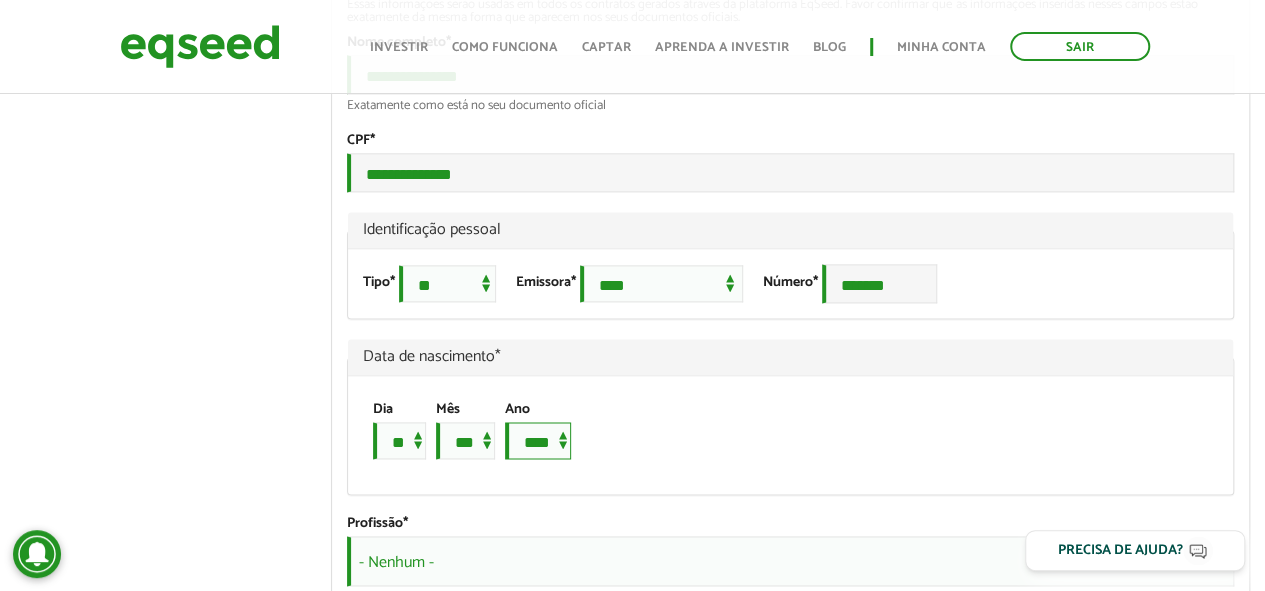click on "**** **** **** **** **** **** **** **** **** **** **** **** **** **** **** **** **** **** **** **** **** **** **** **** **** **** **** **** **** **** **** **** **** **** **** **** **** **** **** **** **** **** **** **** **** **** **** **** **** **** **** **** **** **** **** **** **** **** **** **** **** **** **** **** **** **** **** **** **** **** **** **** **** **** **** **** **** **** **** **** **** **** **** **** **** **** **** **** **** **** **** **** **** **** **** **** **** **** **** **** **** **** **** **** **** **** **** **** **** **** **** **** **** **** **** **** **** **** **** **** **** **** **** **** **** ****" at bounding box center (538, 440) 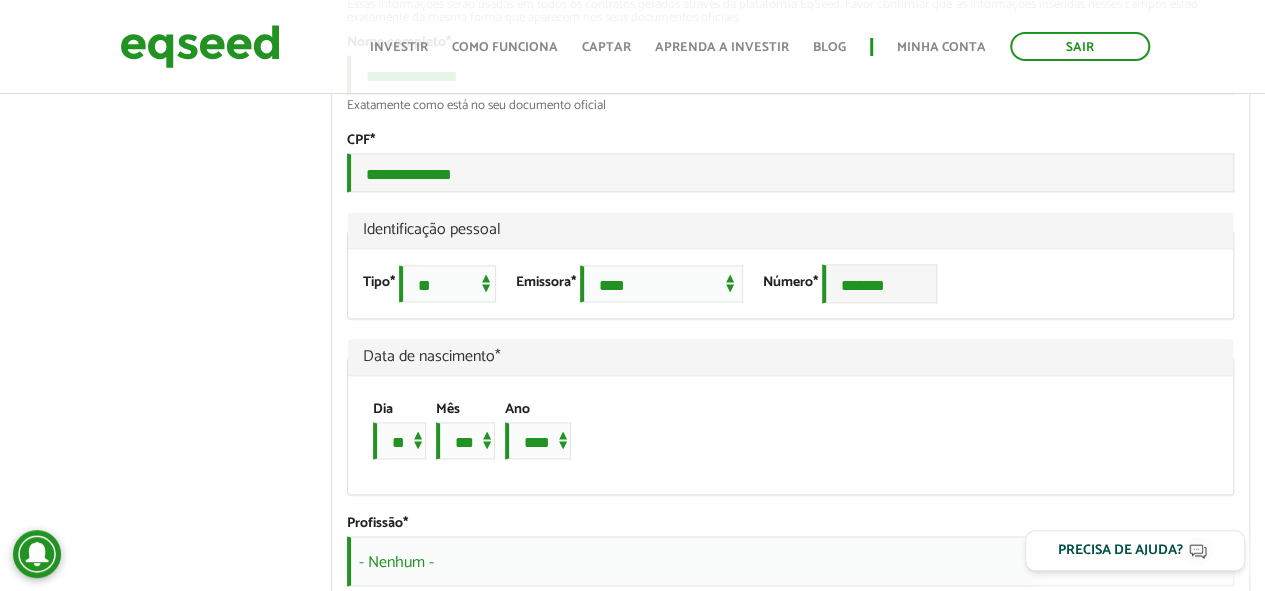 click on "Dia
* * * * * * * * * ** ** ** ** ** ** ** ** ** ** ** ** ** ** ** ** ** ** ** ** ** **   Mês
*** *** *** *** *** *** *** *** *** *** *** ***   Ano
**** **** **** **** **** **** **** **** **** **** **** **** **** **** **** **** **** **** **** **** **** **** **** **** **** **** **** **** **** **** **** **** **** **** **** **** **** **** **** **** **** **** **** **** **** **** **** **** **** **** **** **** **** **** **** **** **** **** **** **** **** **** **** **** **** **** **** **** **** **** **** **** **** **** **** **** **** **** **** **** **** **** **** **** **** **** **** **** **** **** **** **** **** **** **** **** **** **** **** **** **** **** **** **** **** **** **** **** **** **** **** **** **** **** **** **** **** **** **** **** **** **** **** **** **** ****" at bounding box center [782, 435] 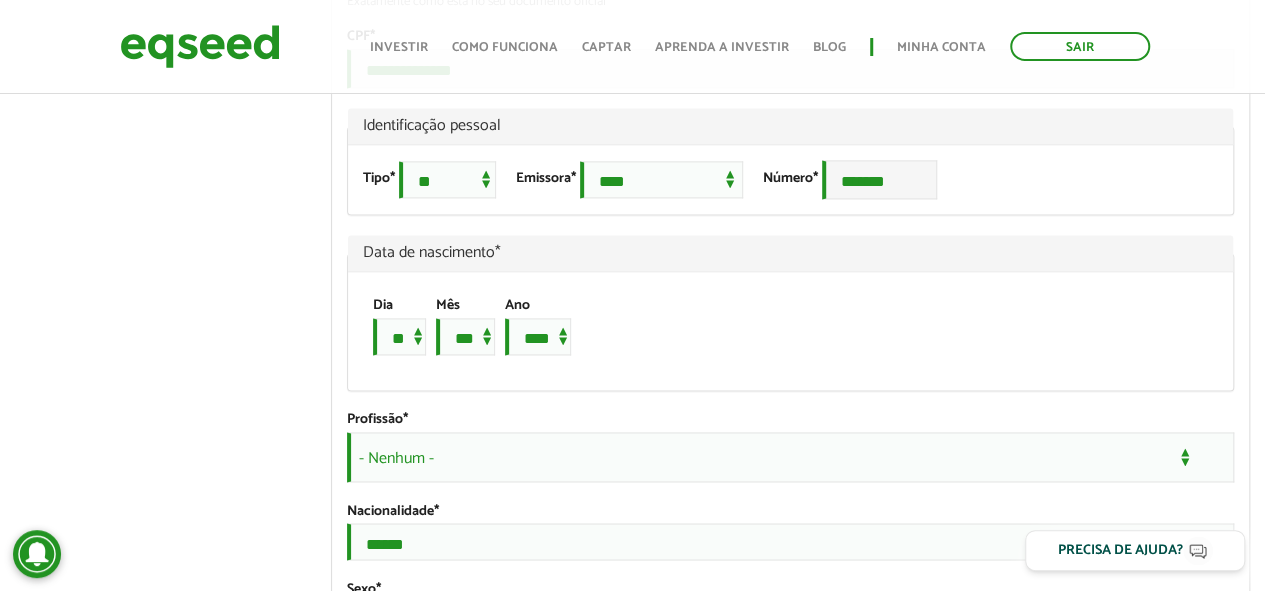 scroll, scrollTop: 1500, scrollLeft: 0, axis: vertical 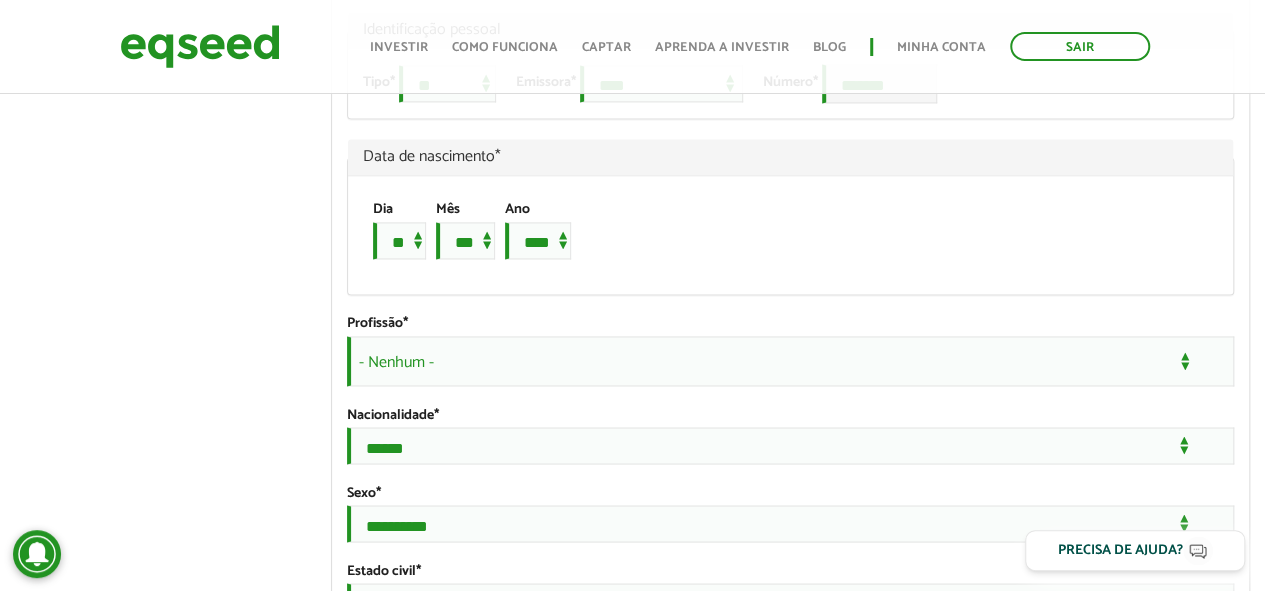 click on "- Nenhum -" at bounding box center [790, 361] 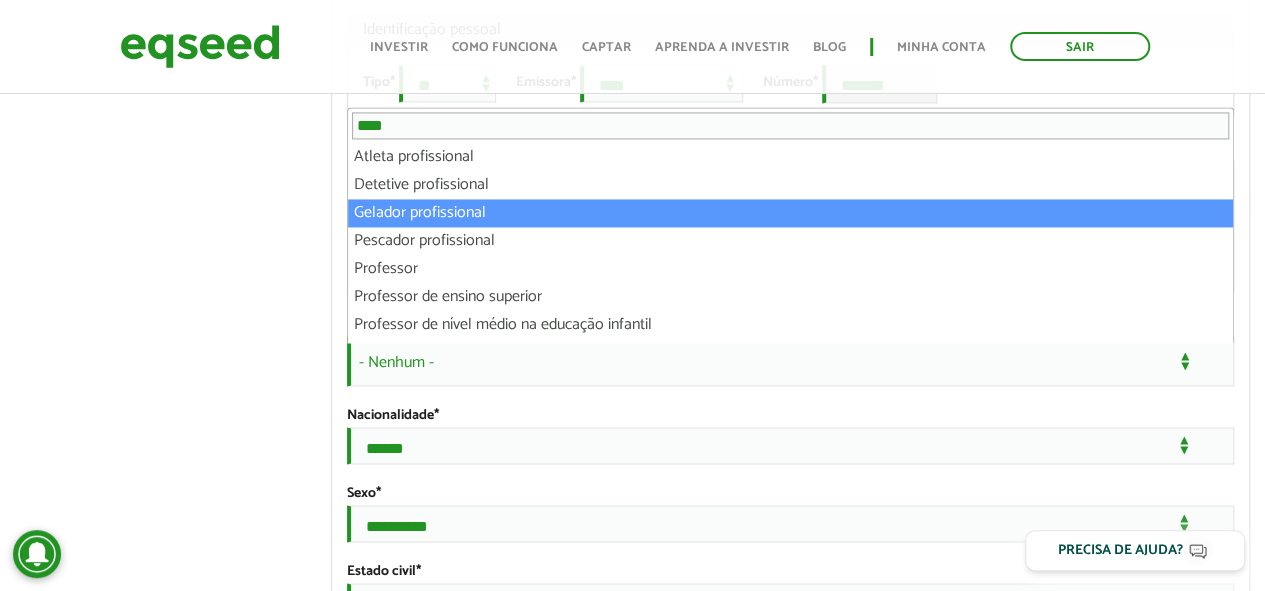scroll, scrollTop: 100, scrollLeft: 0, axis: vertical 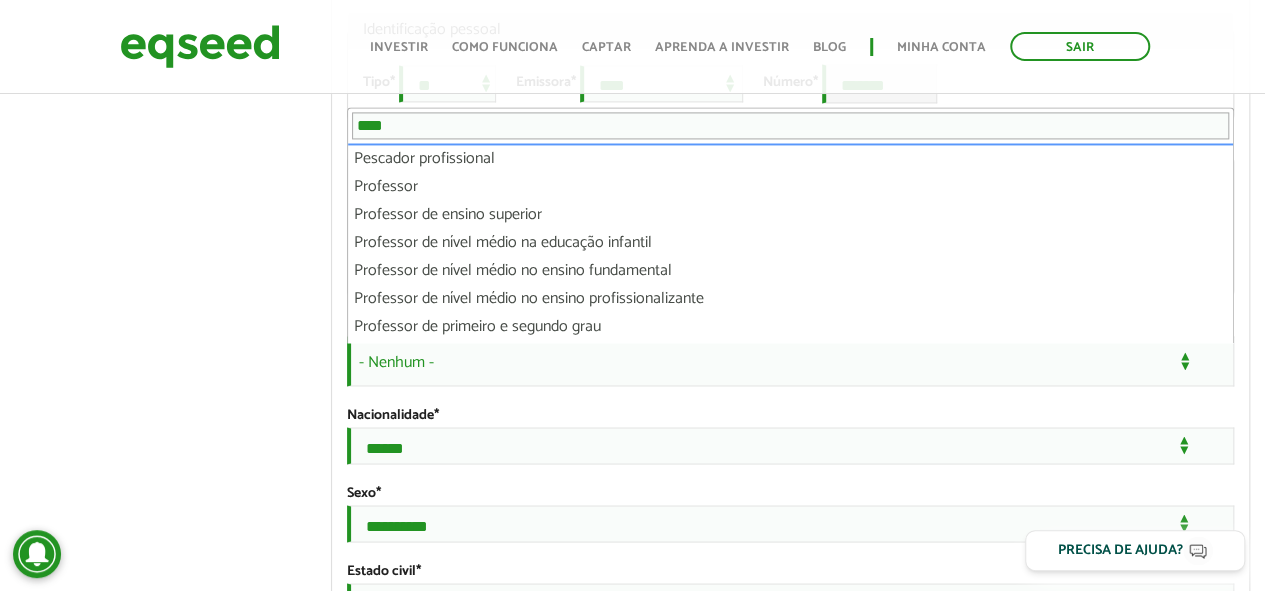 drag, startPoint x: 396, startPoint y: 127, endPoint x: 312, endPoint y: 125, distance: 84.0238 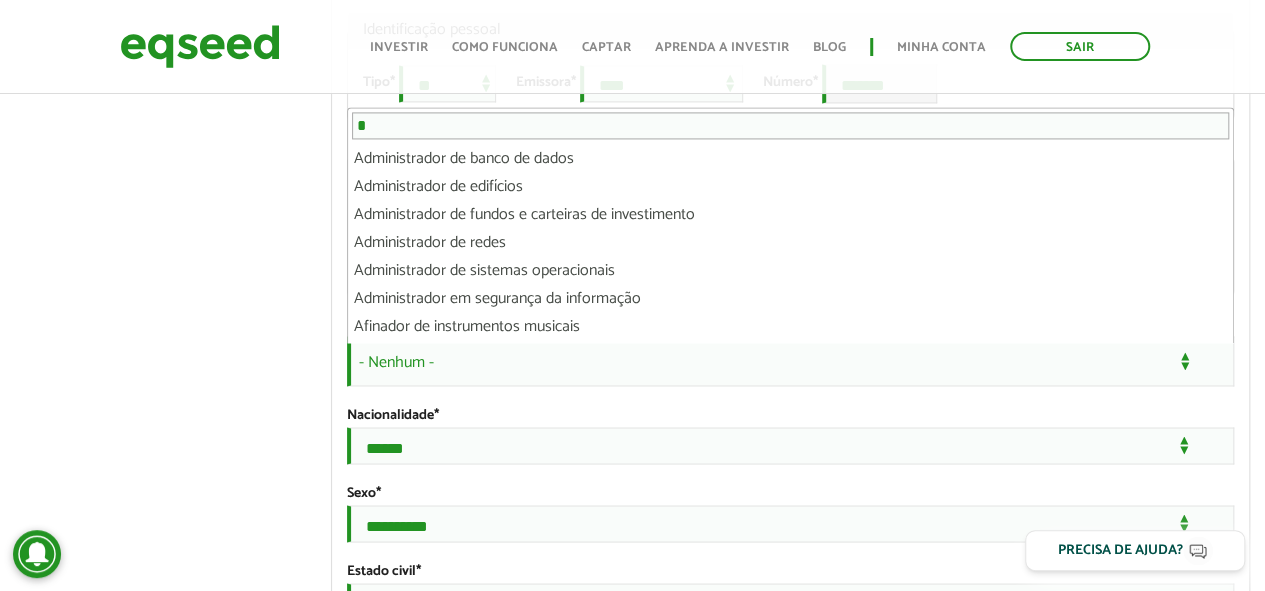 scroll, scrollTop: 0, scrollLeft: 0, axis: both 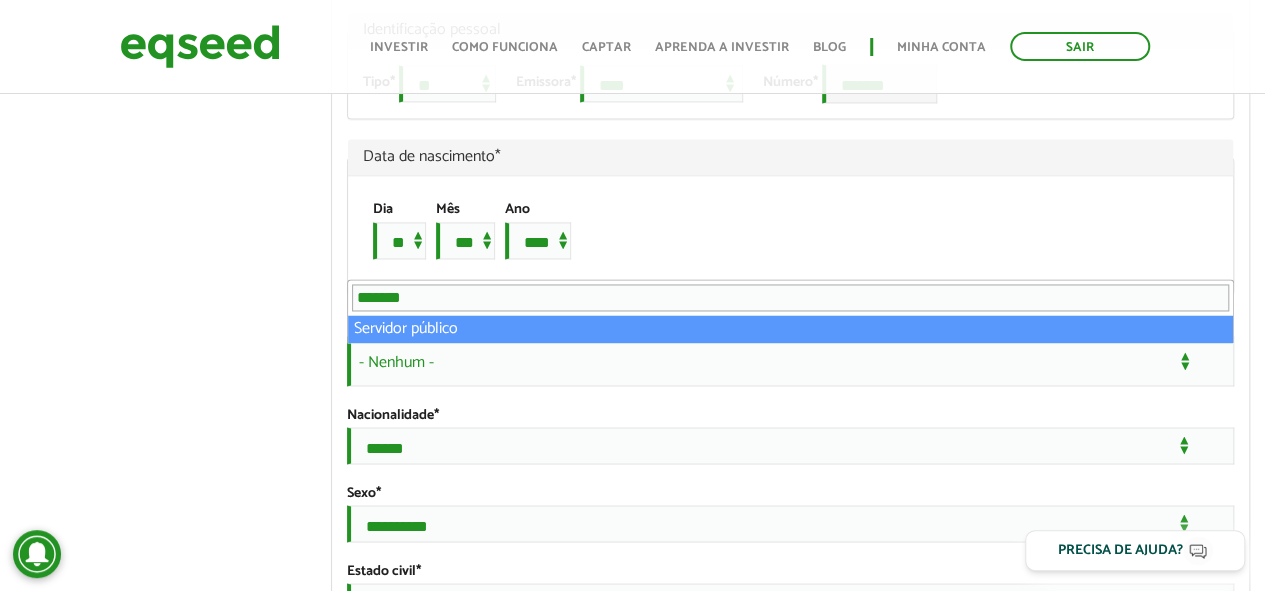 type on "*******" 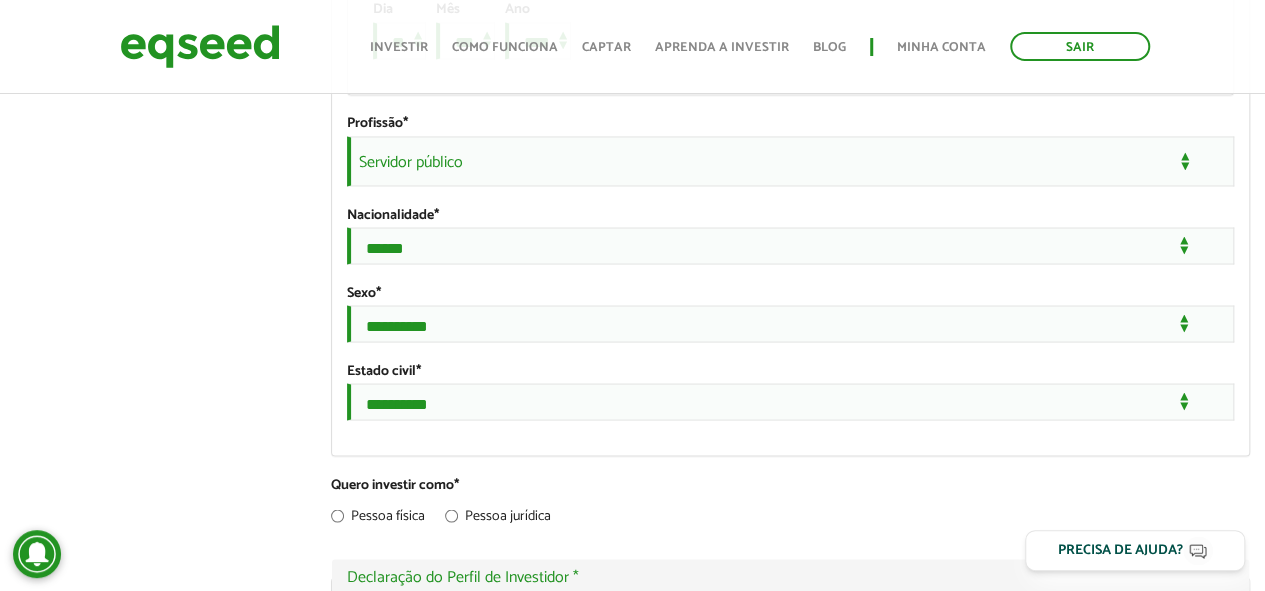 scroll, scrollTop: 1800, scrollLeft: 0, axis: vertical 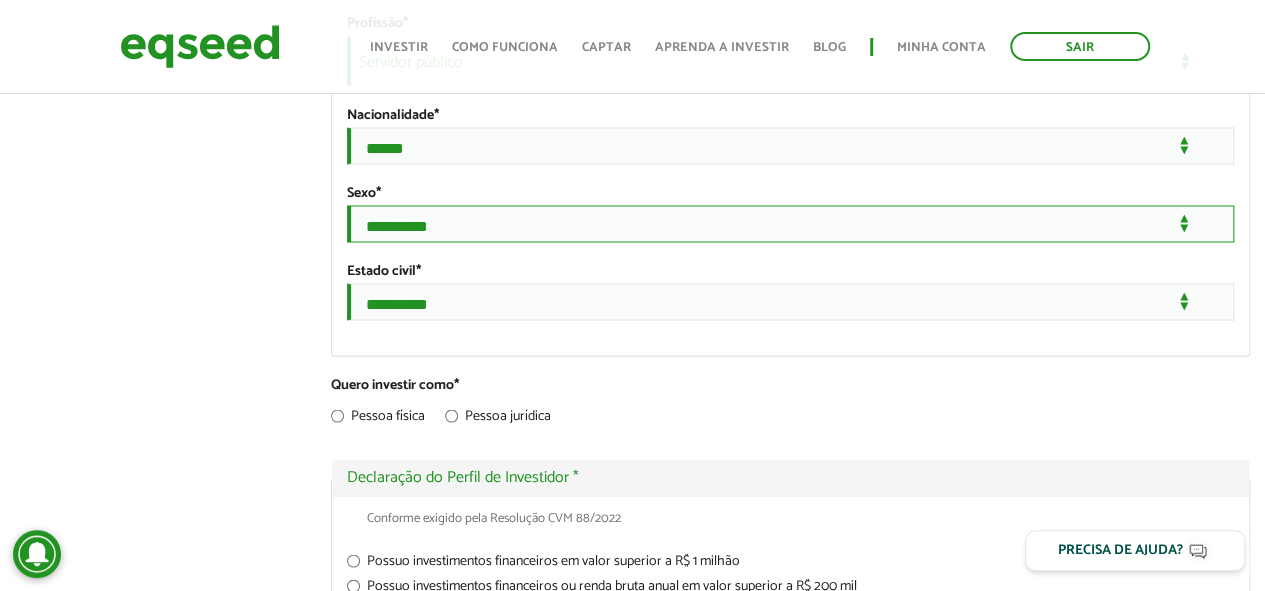 click on "**********" at bounding box center [790, 223] 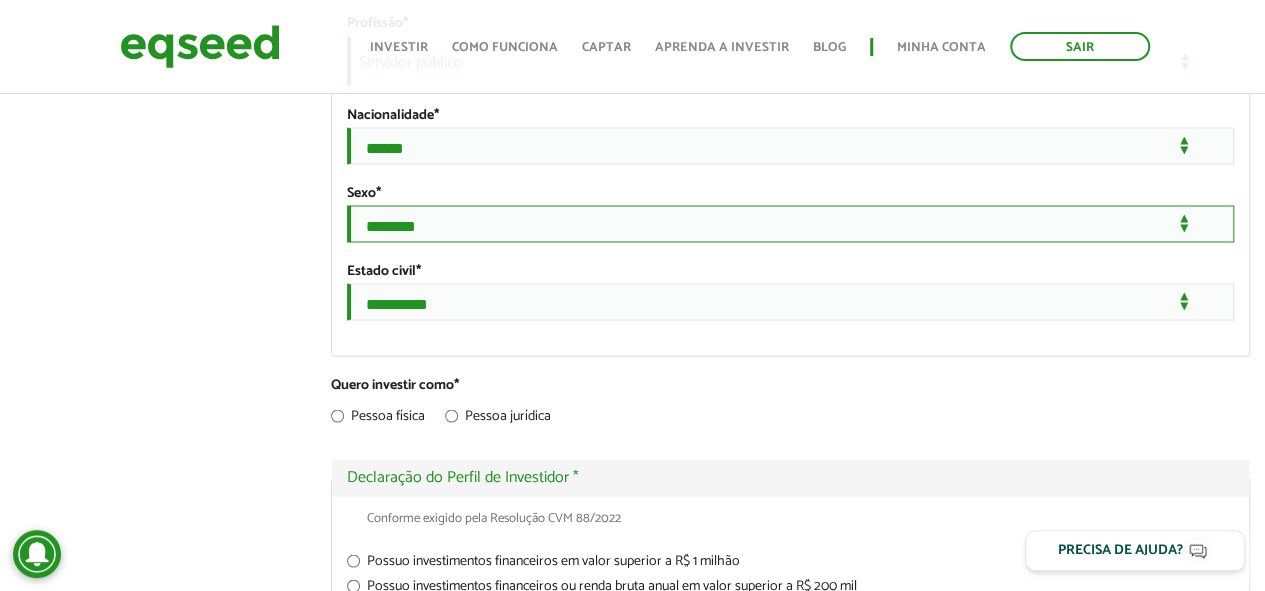 click on "**********" at bounding box center (790, 223) 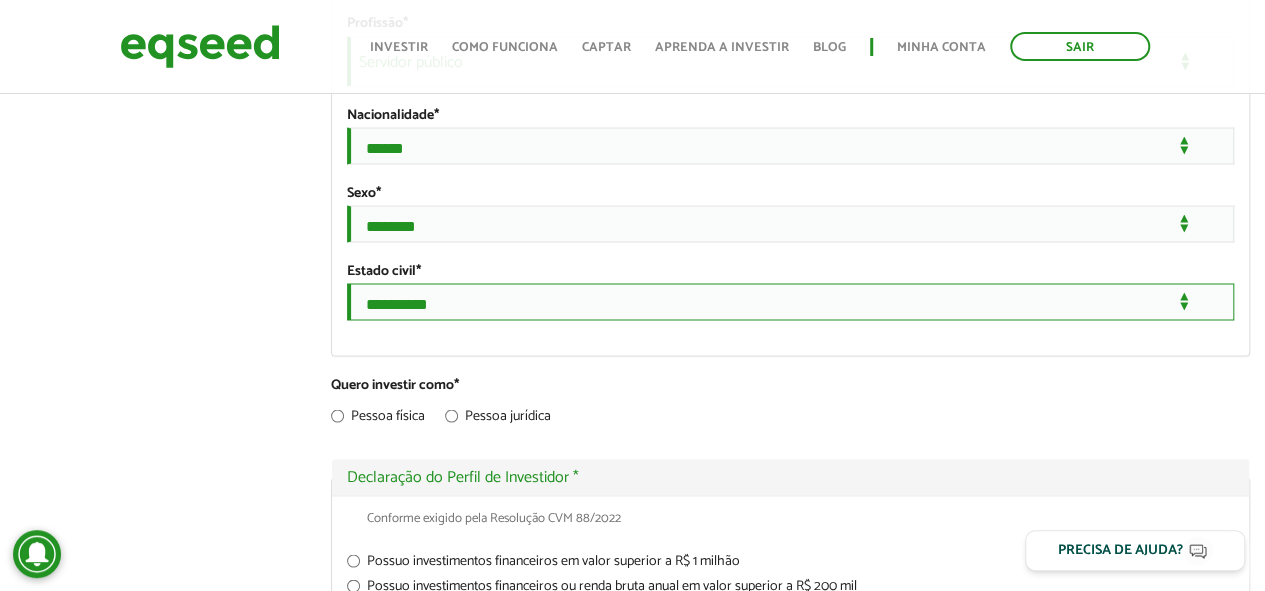 click on "**********" at bounding box center (790, 301) 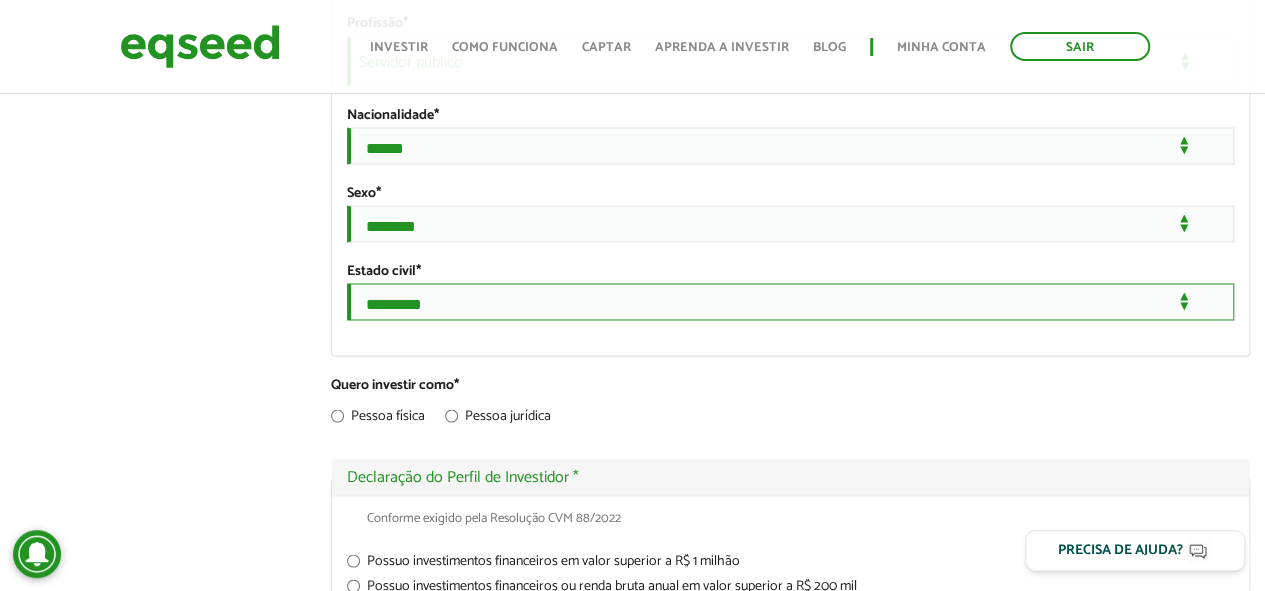 click on "**********" at bounding box center [790, 301] 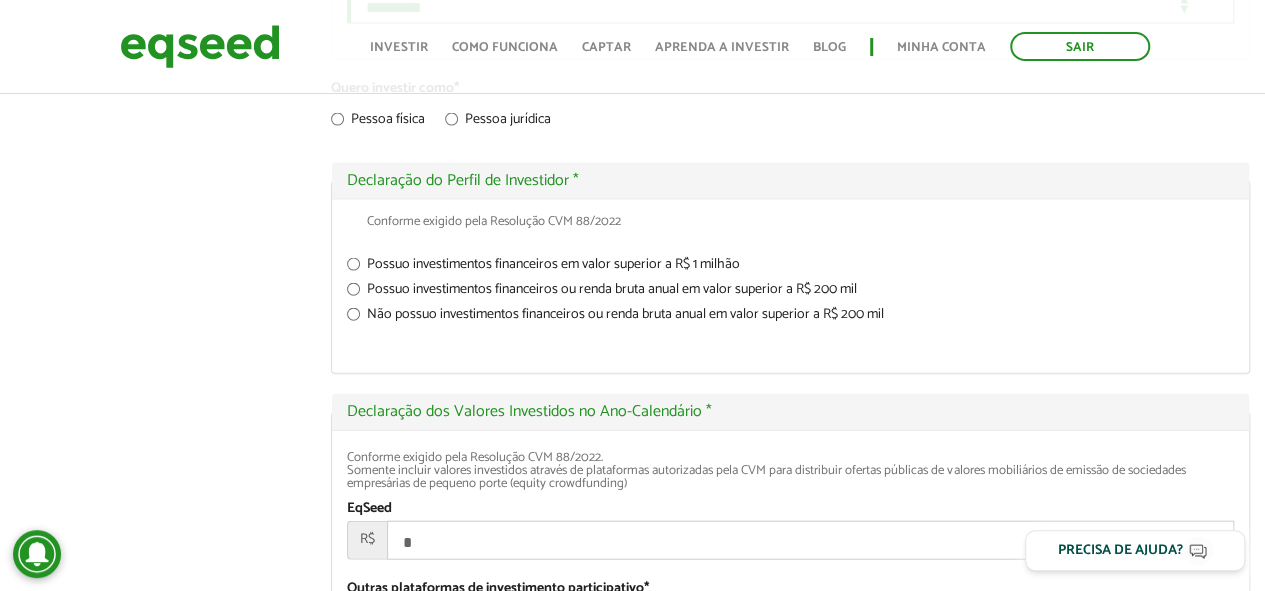 scroll, scrollTop: 2100, scrollLeft: 0, axis: vertical 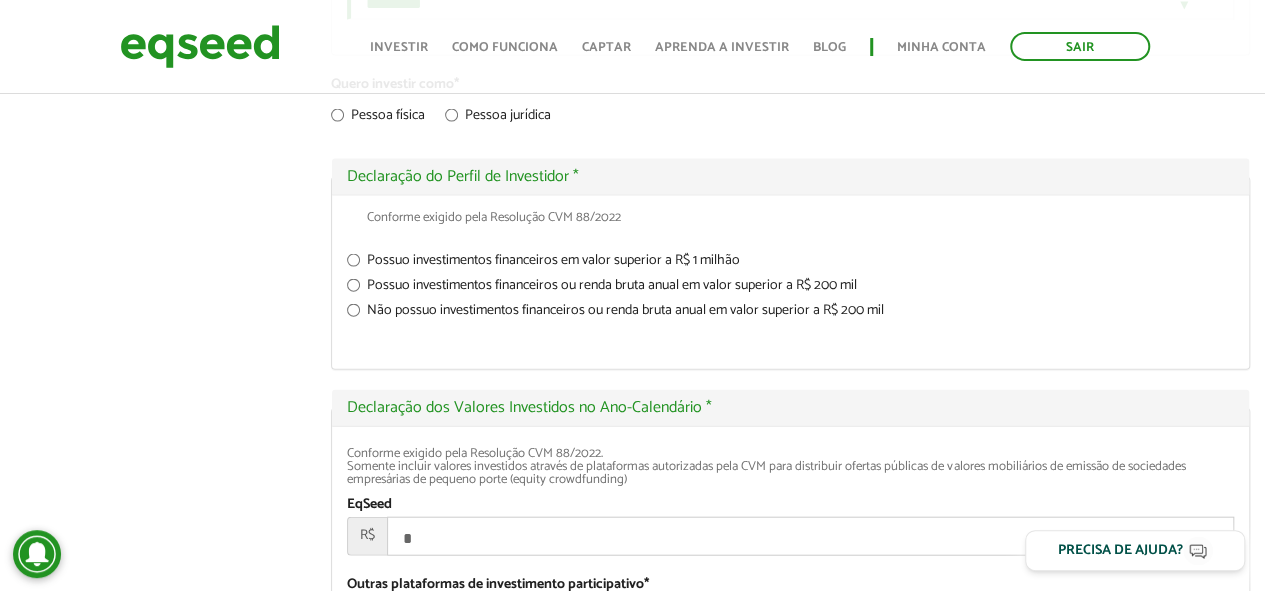 click on "Moises de Jesus
left_panel_close
Pessoal
person Meu perfil
finance_mode Minha simulação
work Meu portfólio
Moises de Jesus
Abas primárias Perfil Público
Perfil Completo (aba ativa)
Ocultar Resumo
Foto
Enviar foto
Seu rosto virtual ou imagem. Imagens maiores que 1024x1024 pixels serão reduzidas.
Breve Biografia
Tornar o perfil básico público?
Com um perfil público, outros usuários registrados na Plataforma EqSeed conseguirão ver a sua foto e uma breve biografia sua." at bounding box center (632, -44) 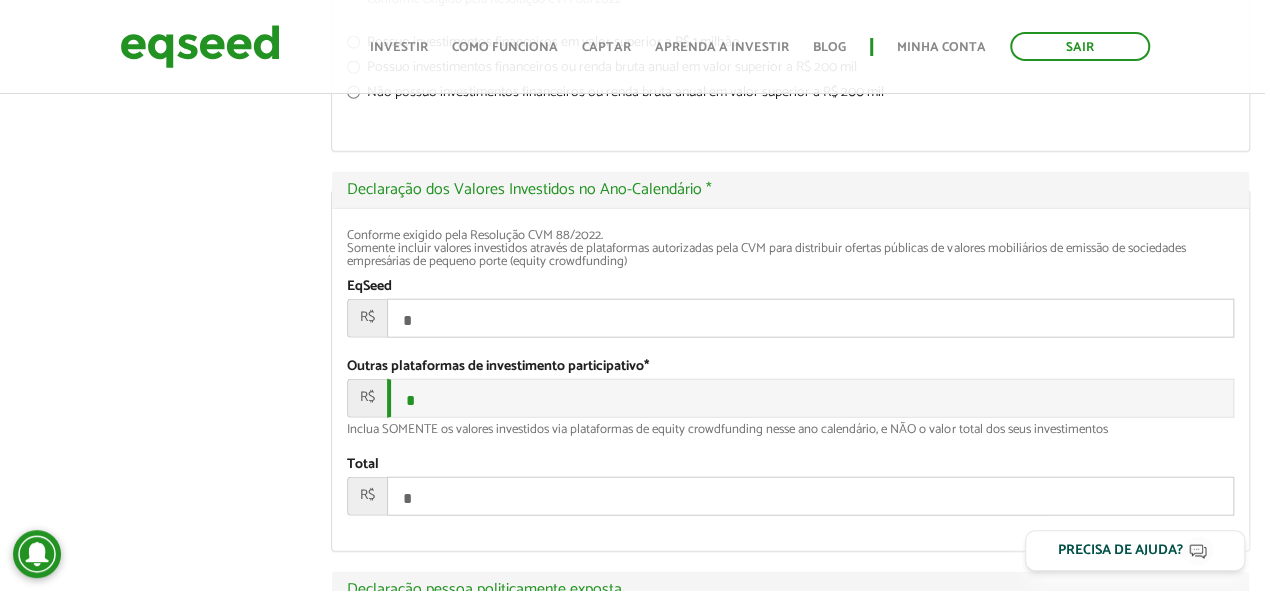 scroll, scrollTop: 2400, scrollLeft: 0, axis: vertical 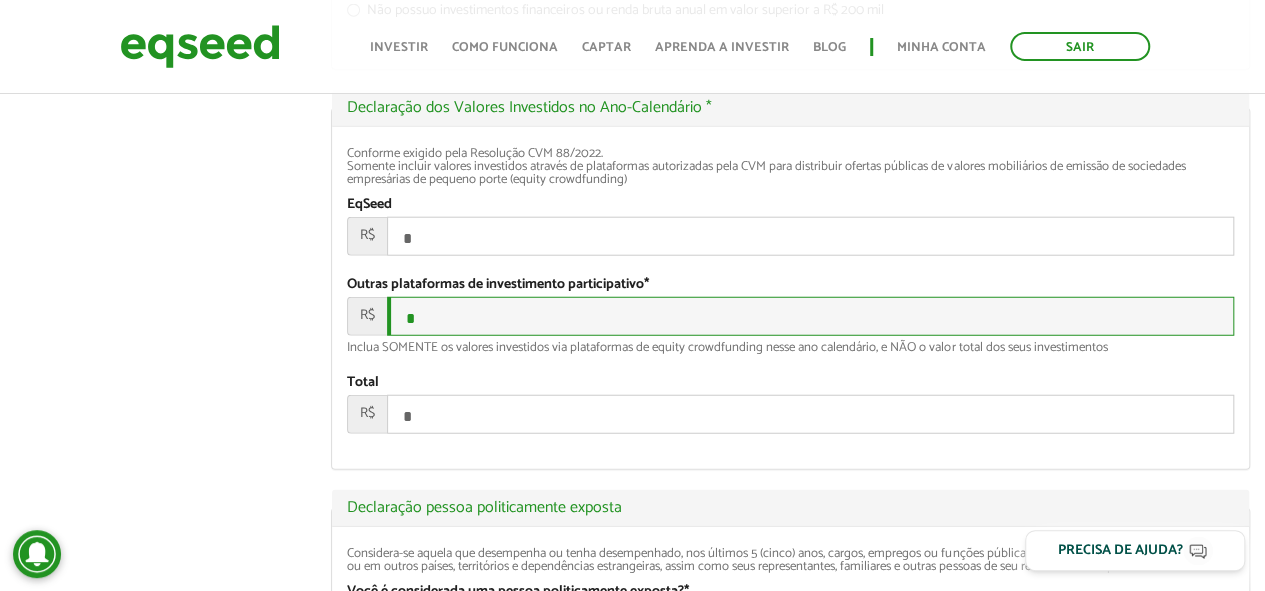 click on "*" at bounding box center [810, 316] 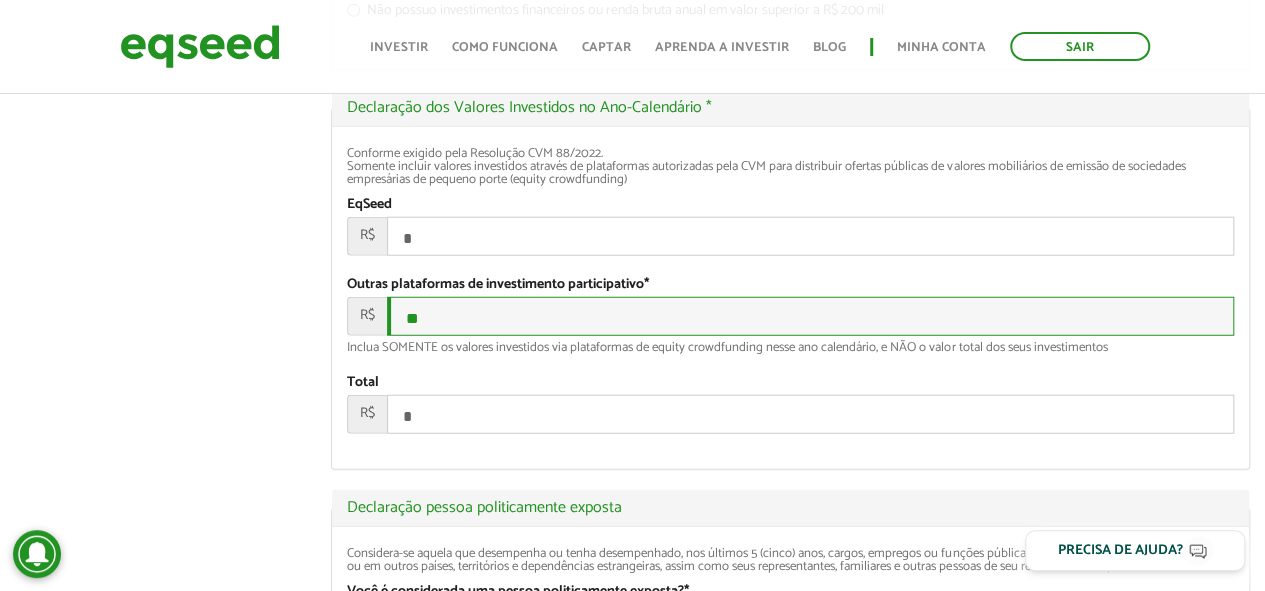 type on "*" 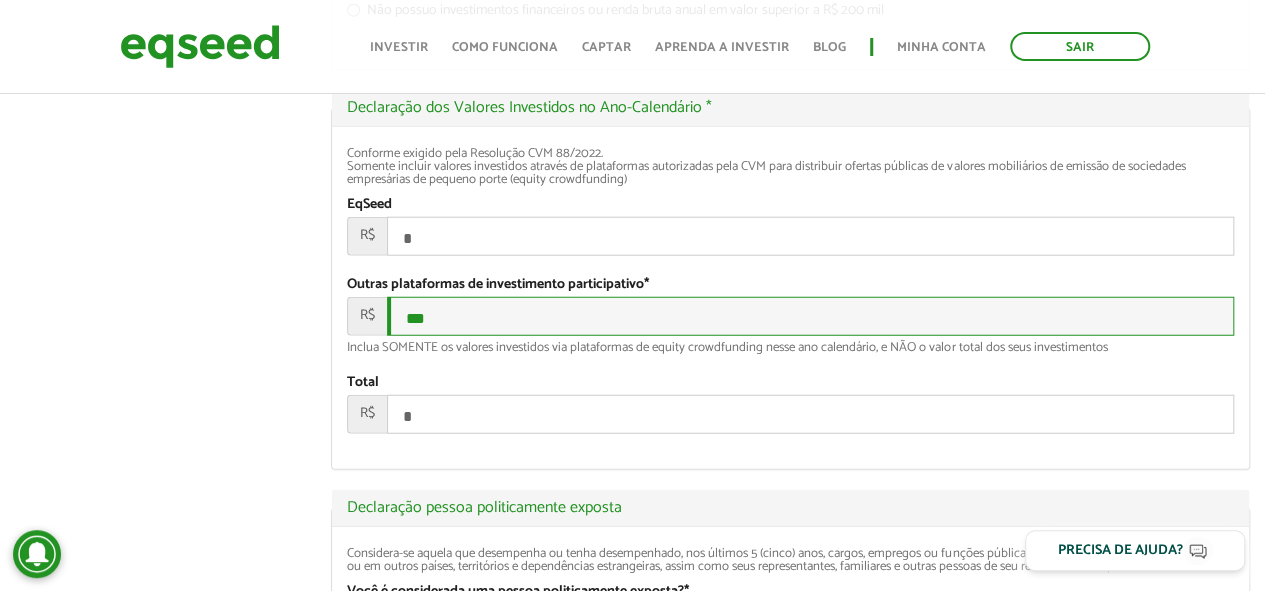 type on "**" 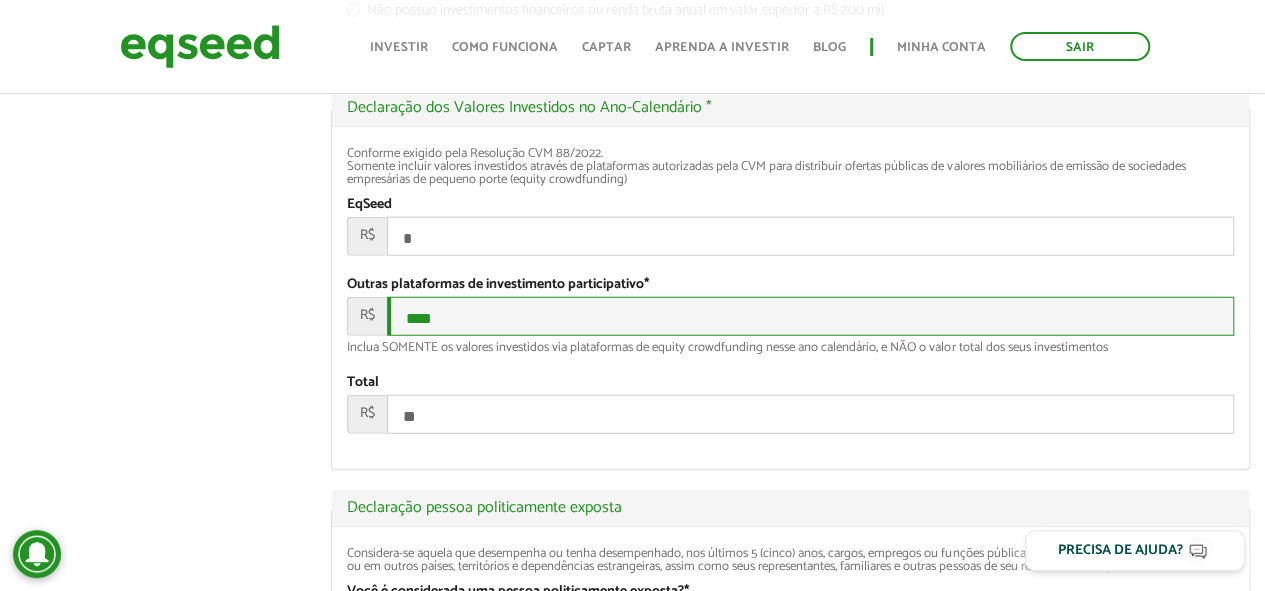 type on "*****" 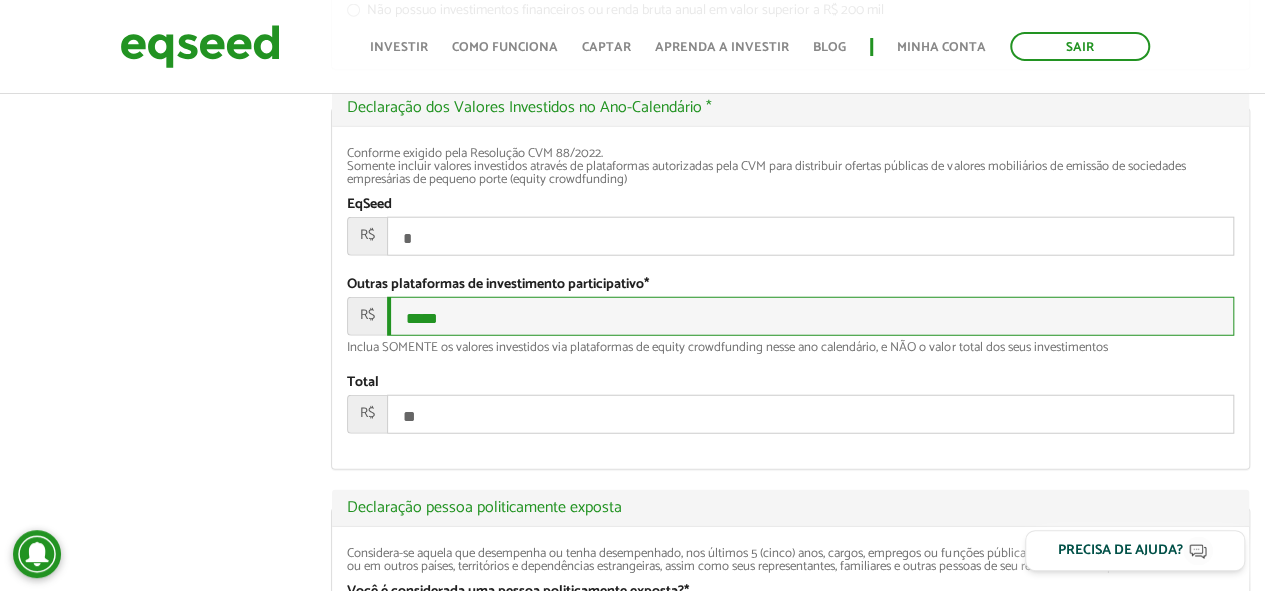 type on "***" 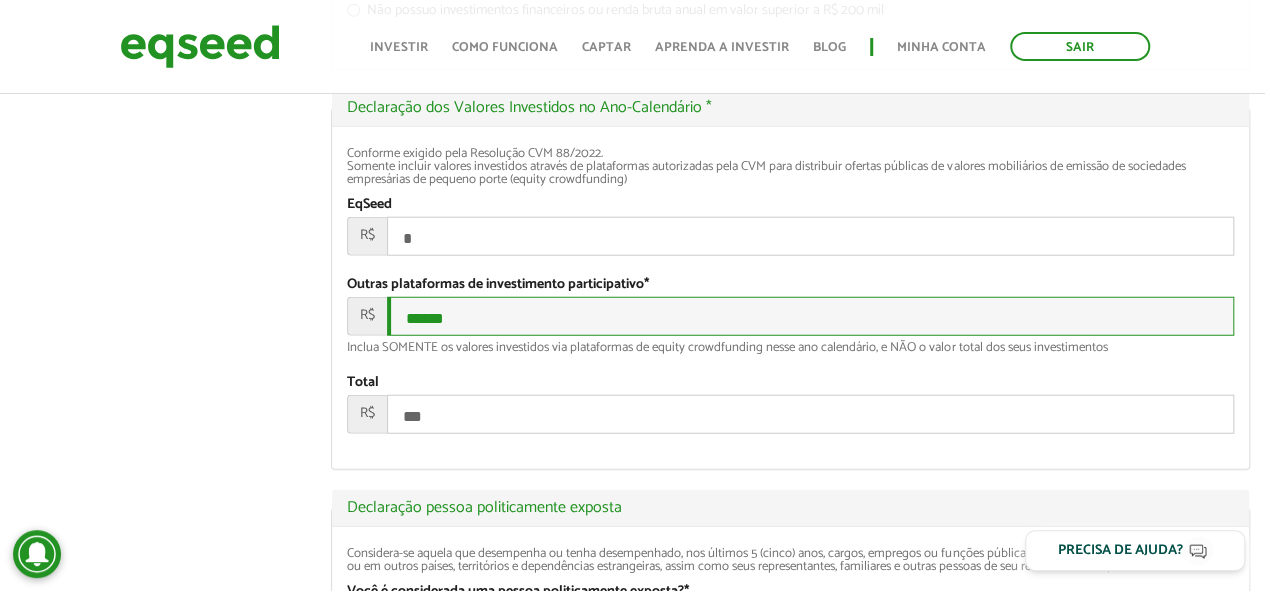 type on "******" 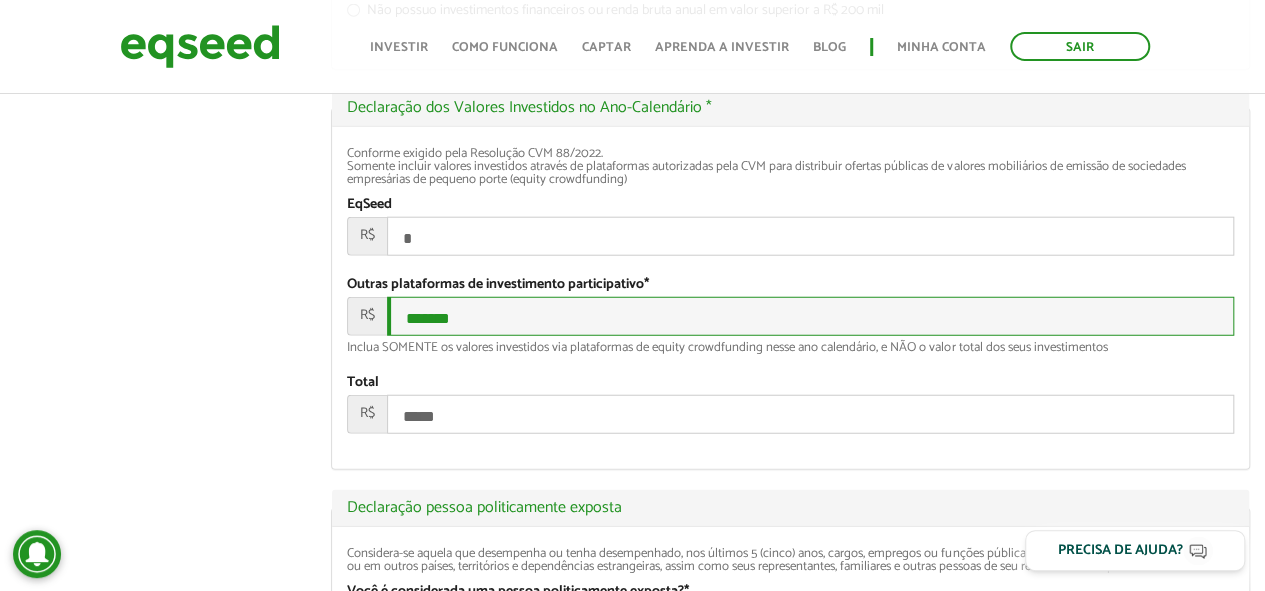 type on "*******" 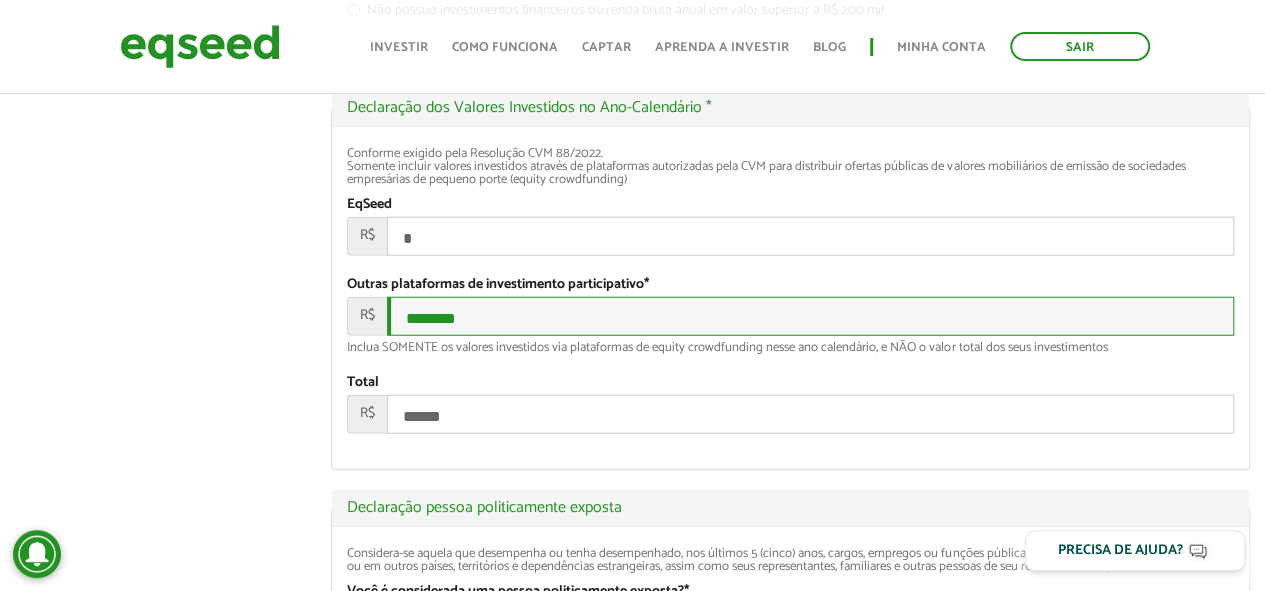 type on "*********" 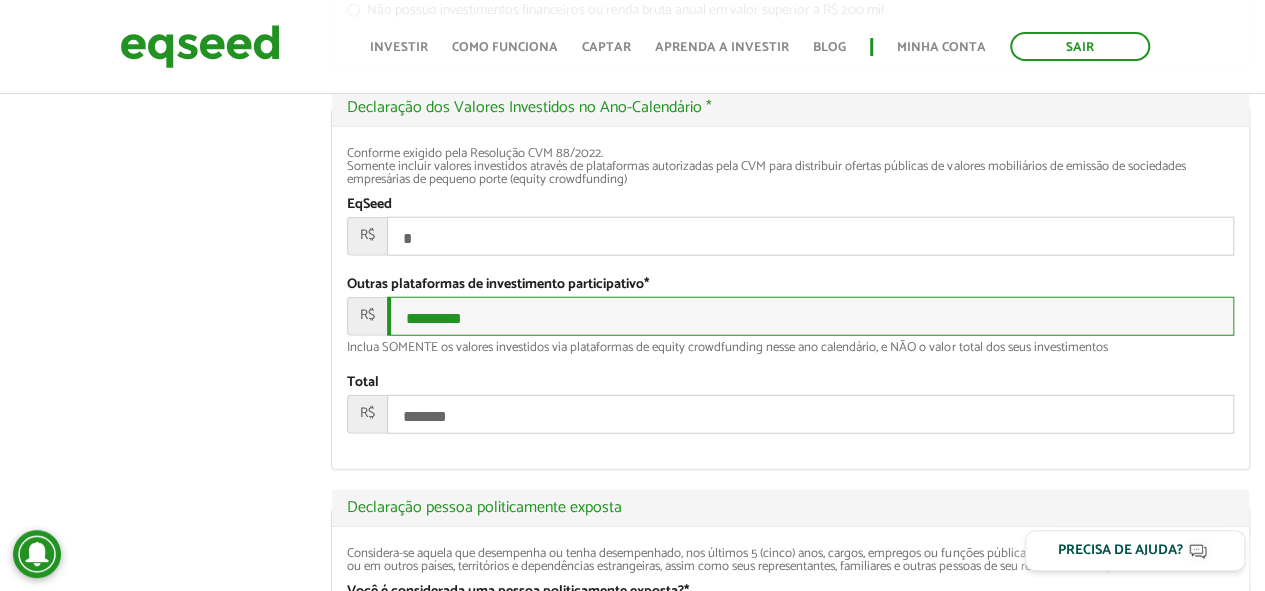 drag, startPoint x: 531, startPoint y: 378, endPoint x: 386, endPoint y: 375, distance: 145.03104 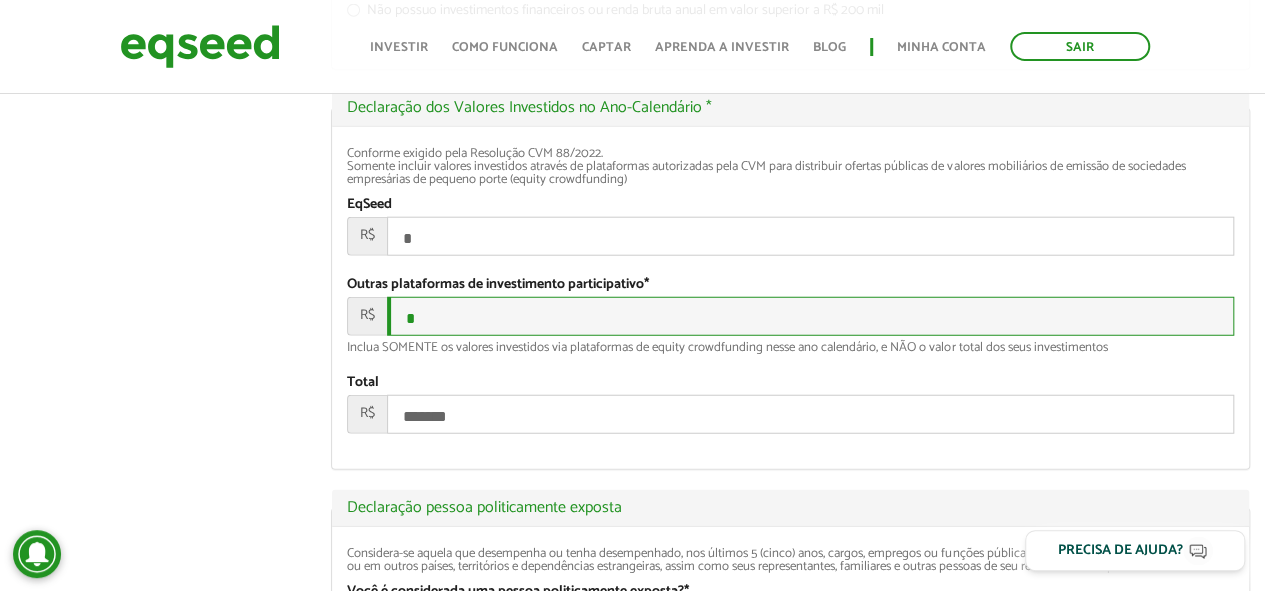 type on "*" 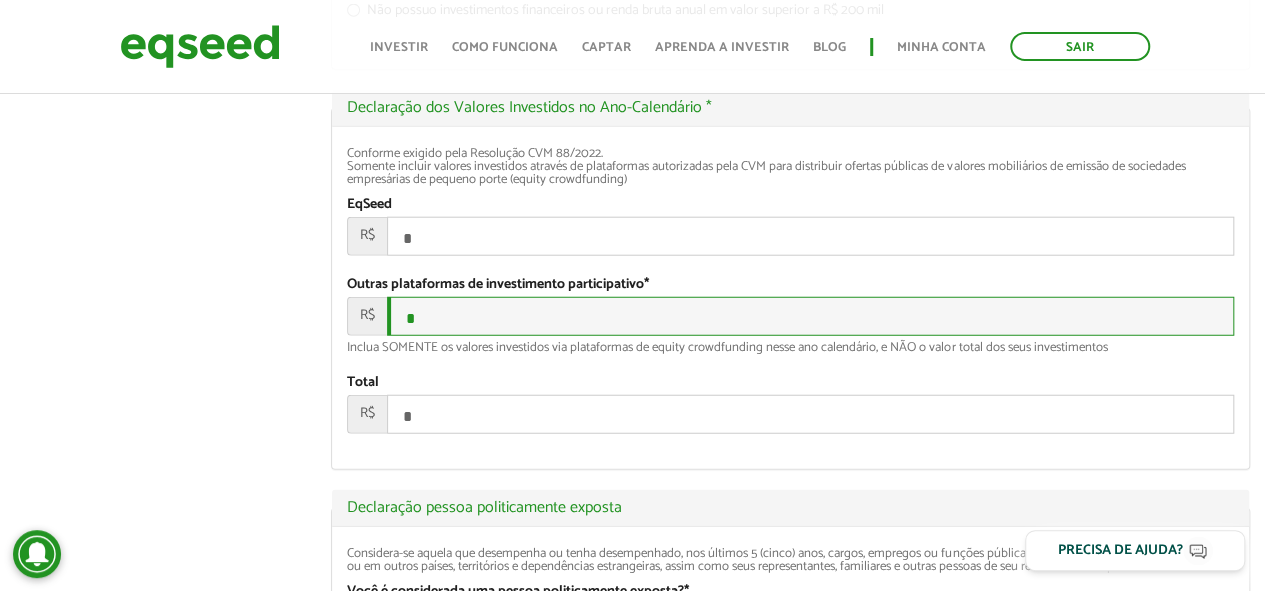 drag, startPoint x: 416, startPoint y: 372, endPoint x: 404, endPoint y: 370, distance: 12.165525 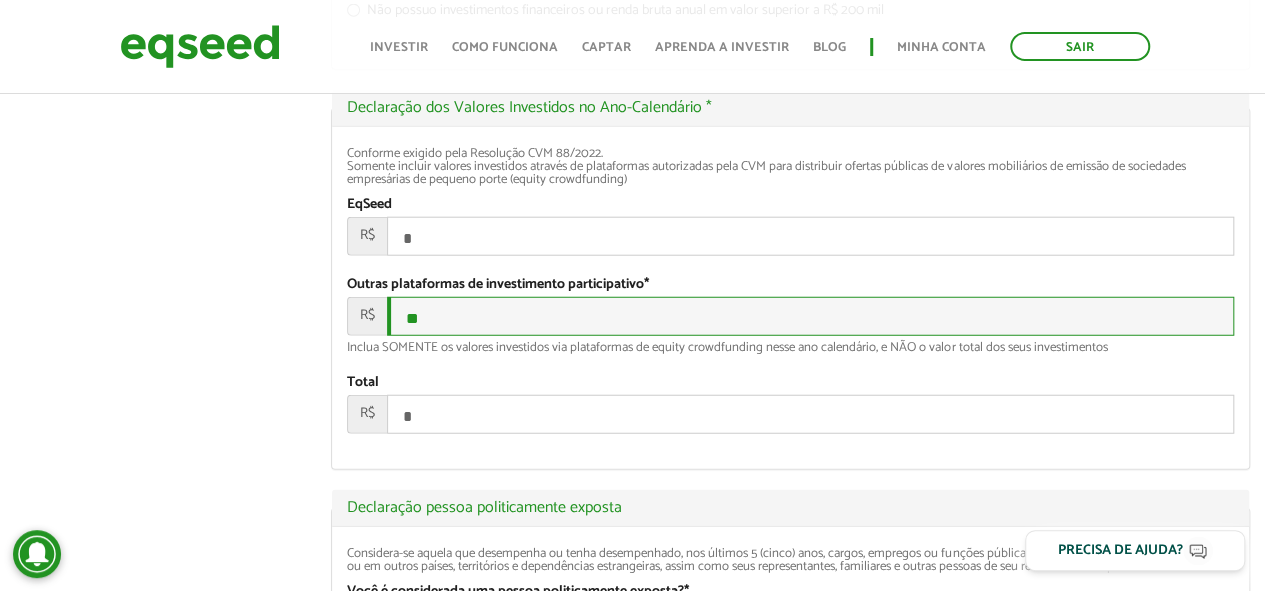 type on "**" 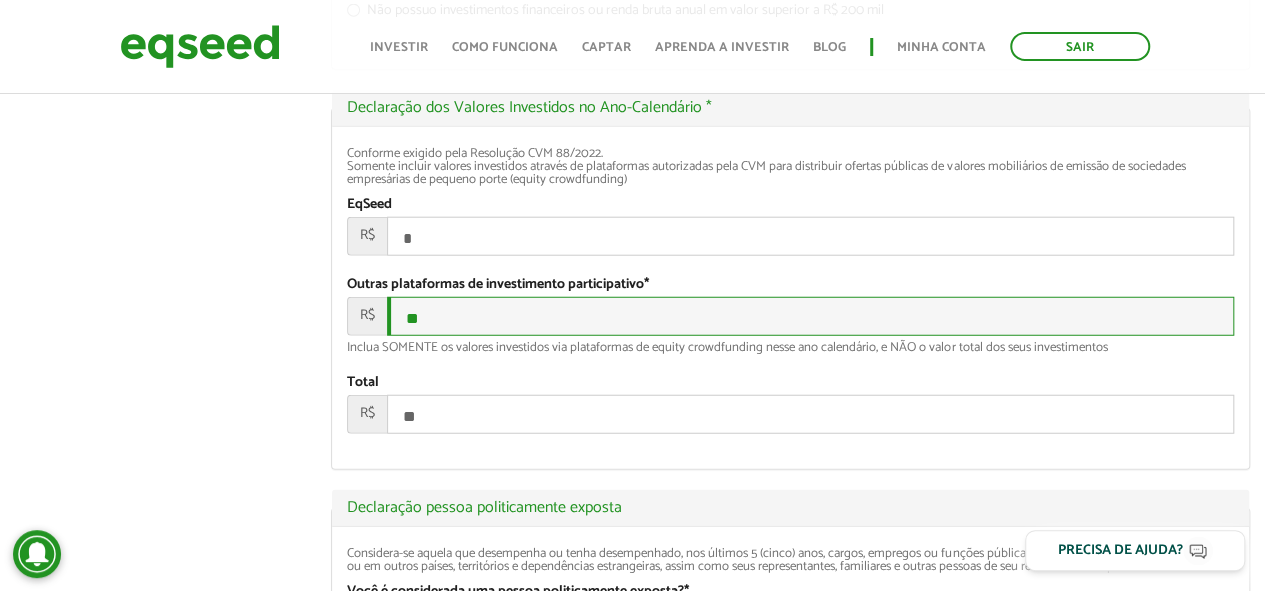 type on "***" 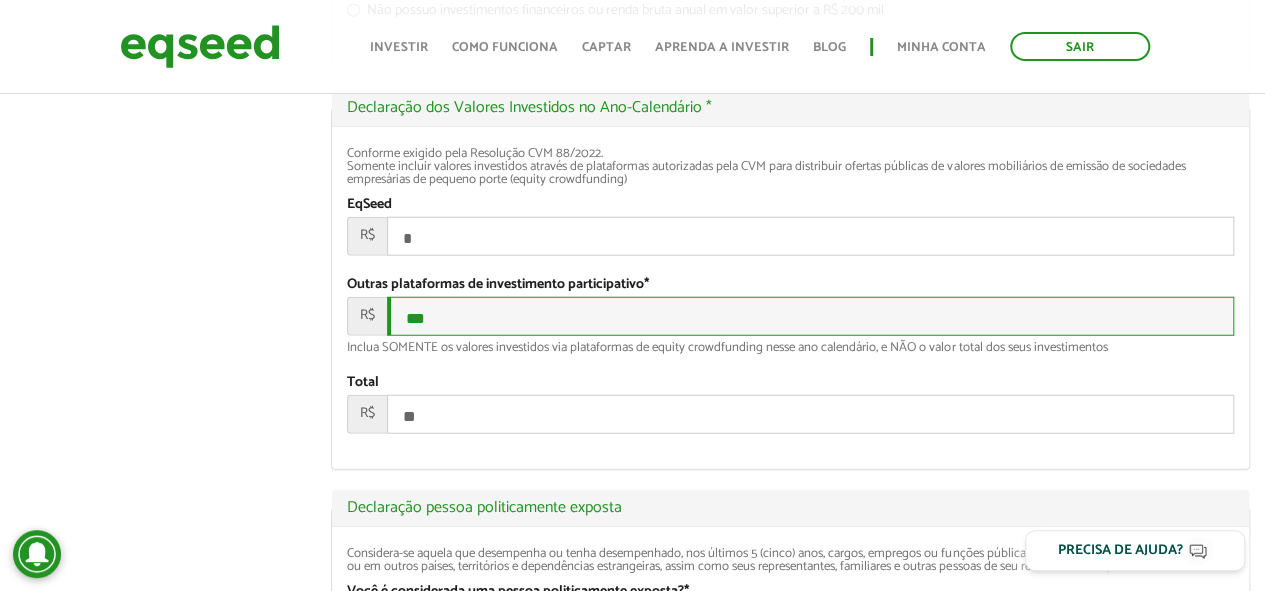 type on "***" 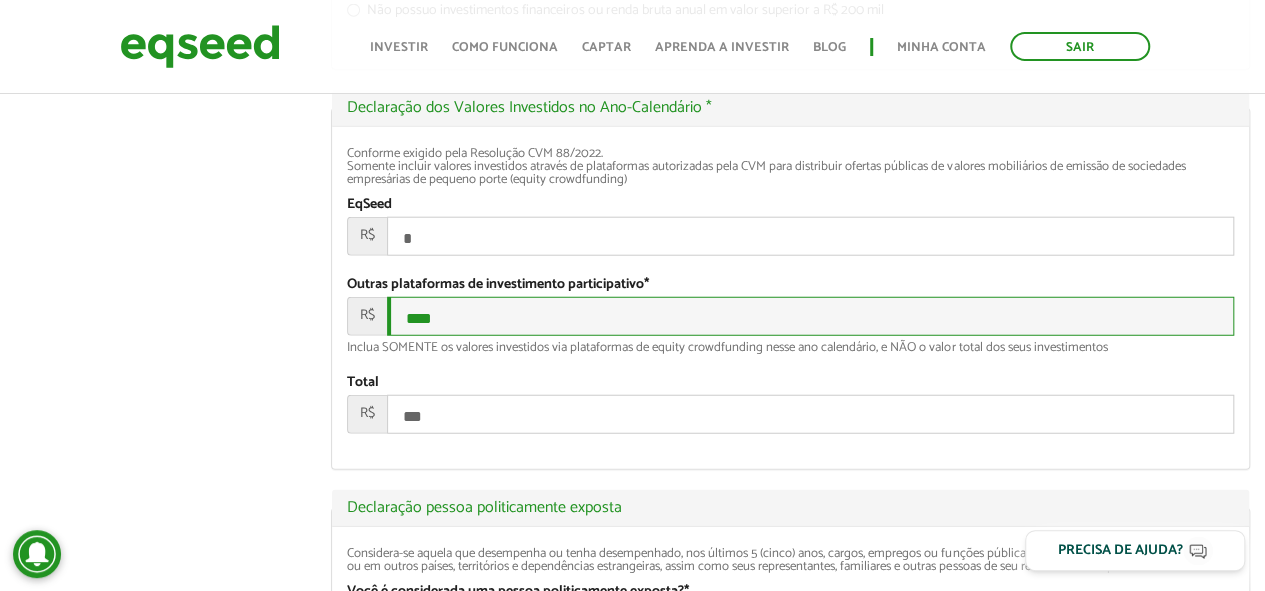 type on "*****" 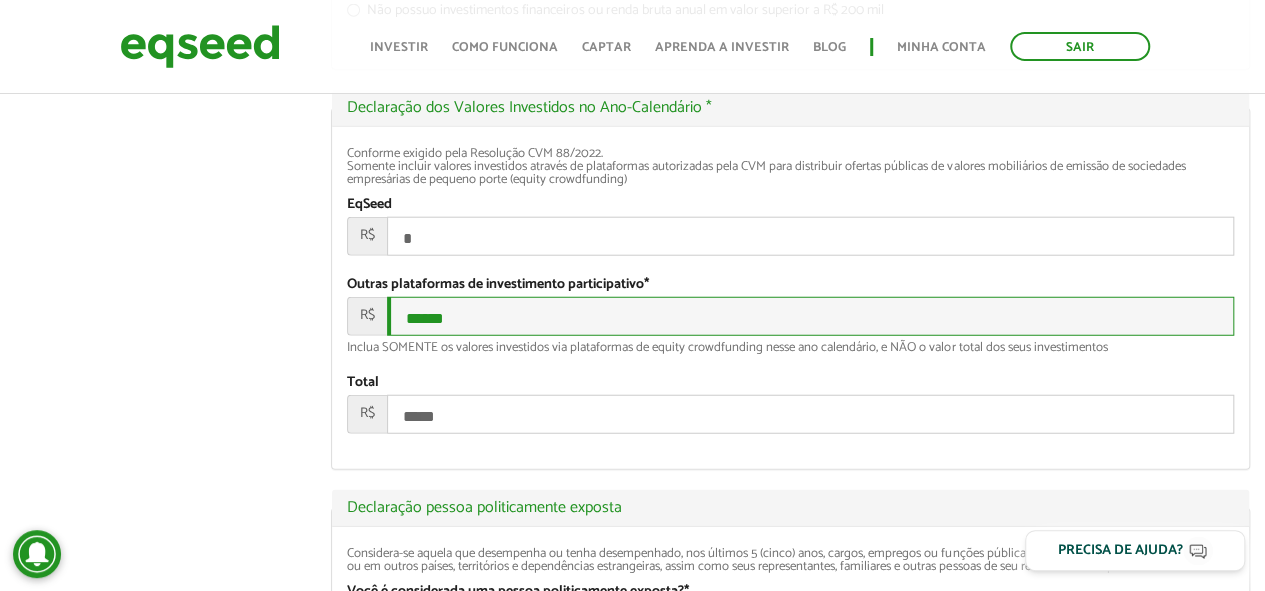 type on "******" 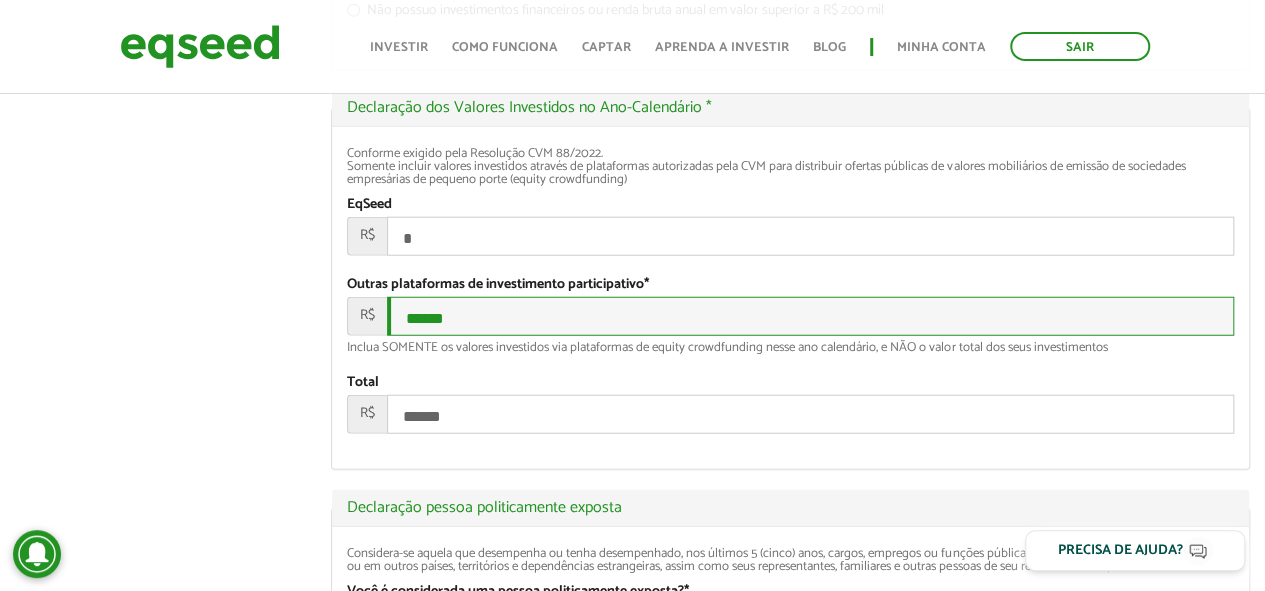 type on "******" 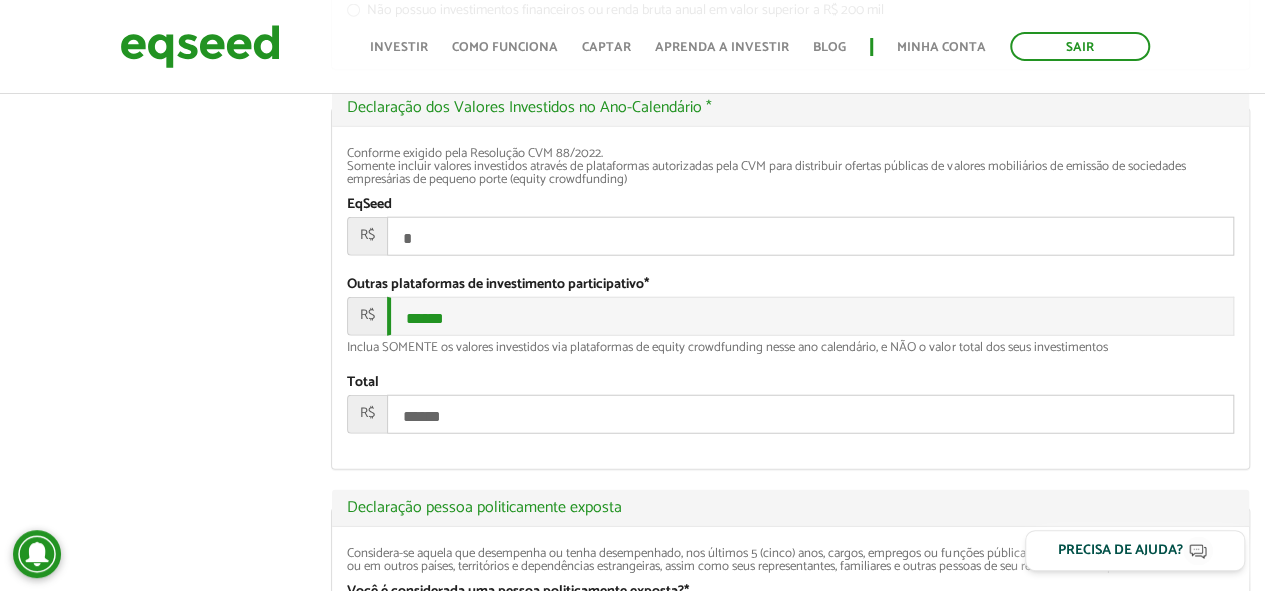 type on "******" 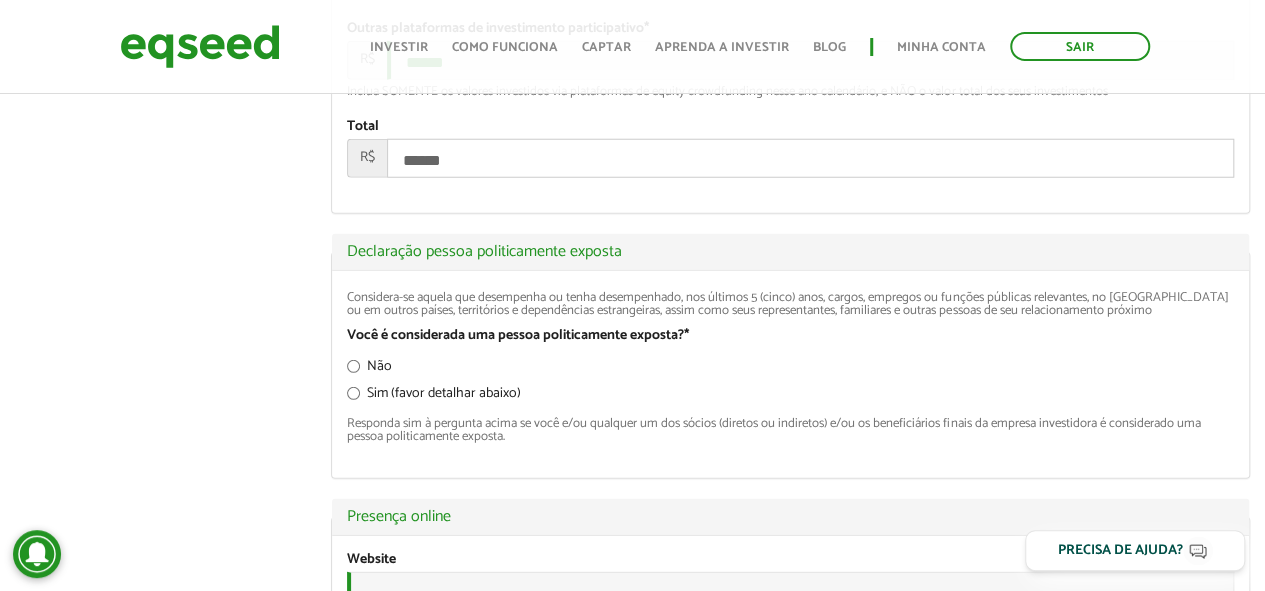 scroll, scrollTop: 2700, scrollLeft: 0, axis: vertical 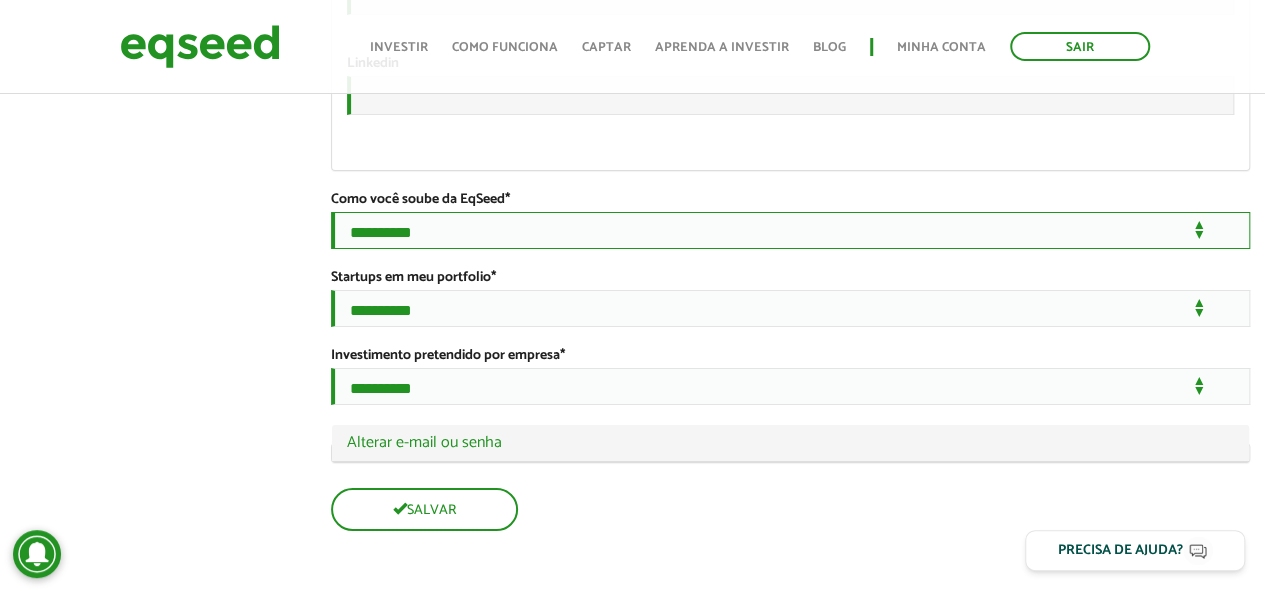 click on "**********" at bounding box center (790, 230) 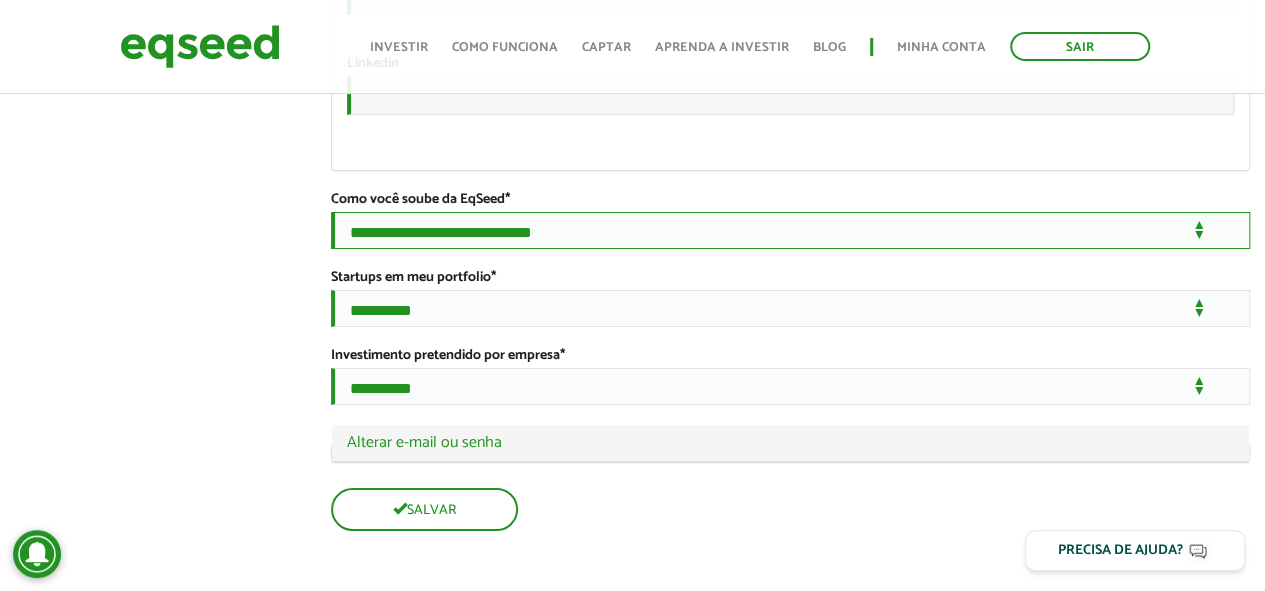 click on "**********" at bounding box center (790, 230) 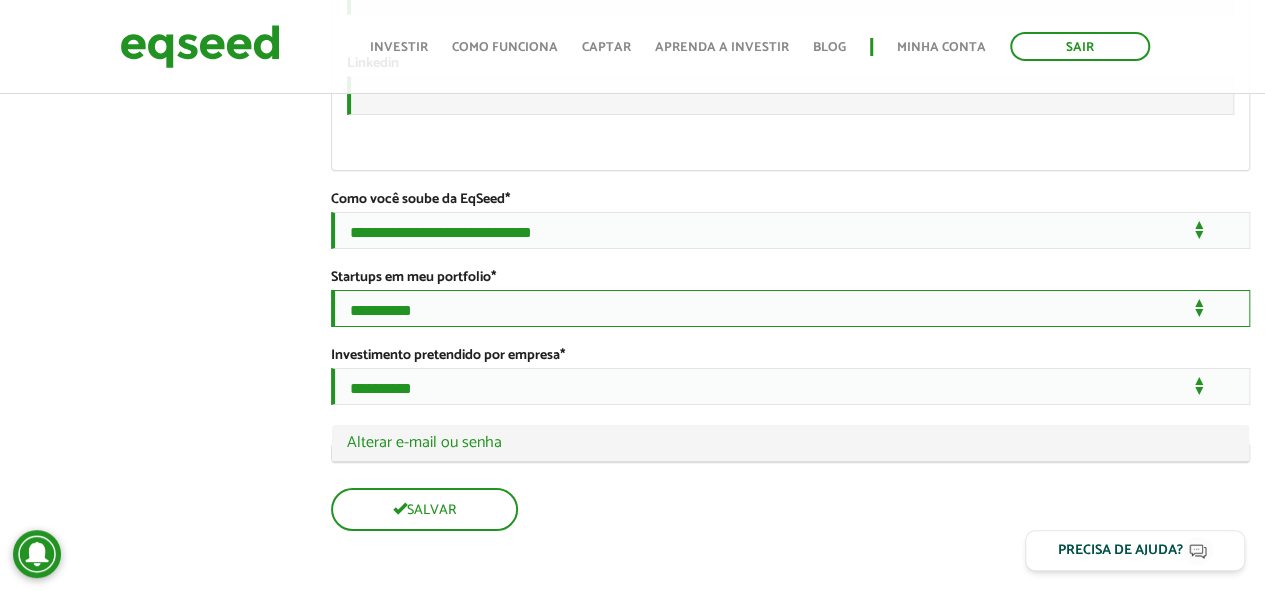 click on "**********" at bounding box center (790, 308) 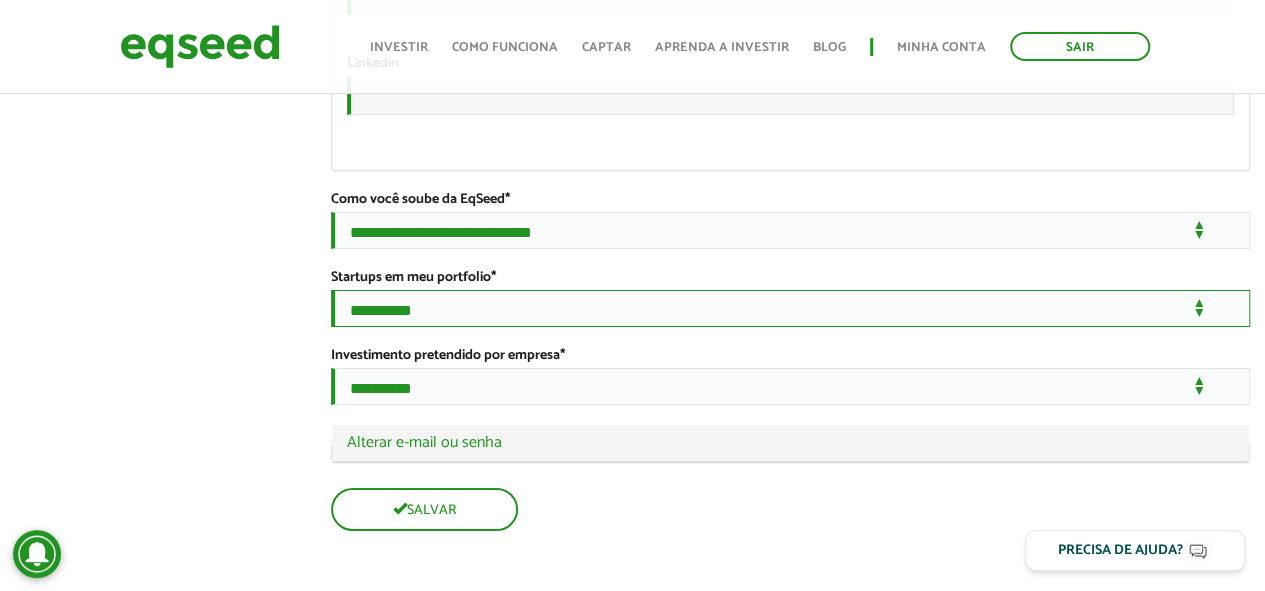 select on "***" 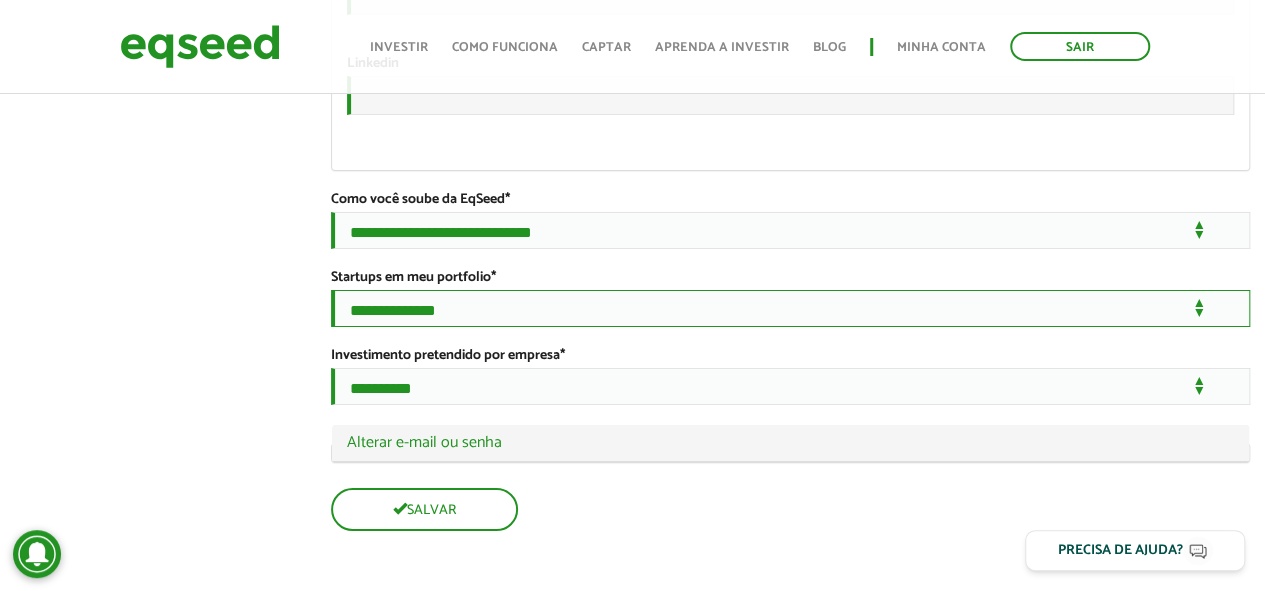 click on "**********" at bounding box center [790, 308] 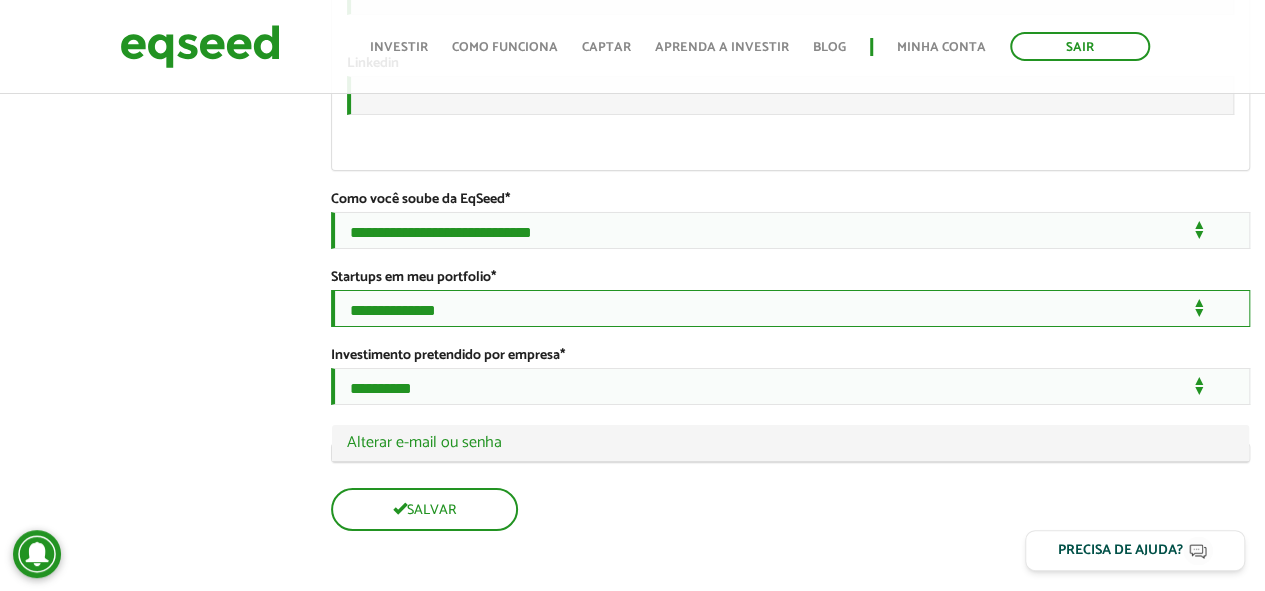 scroll, scrollTop: 3570, scrollLeft: 0, axis: vertical 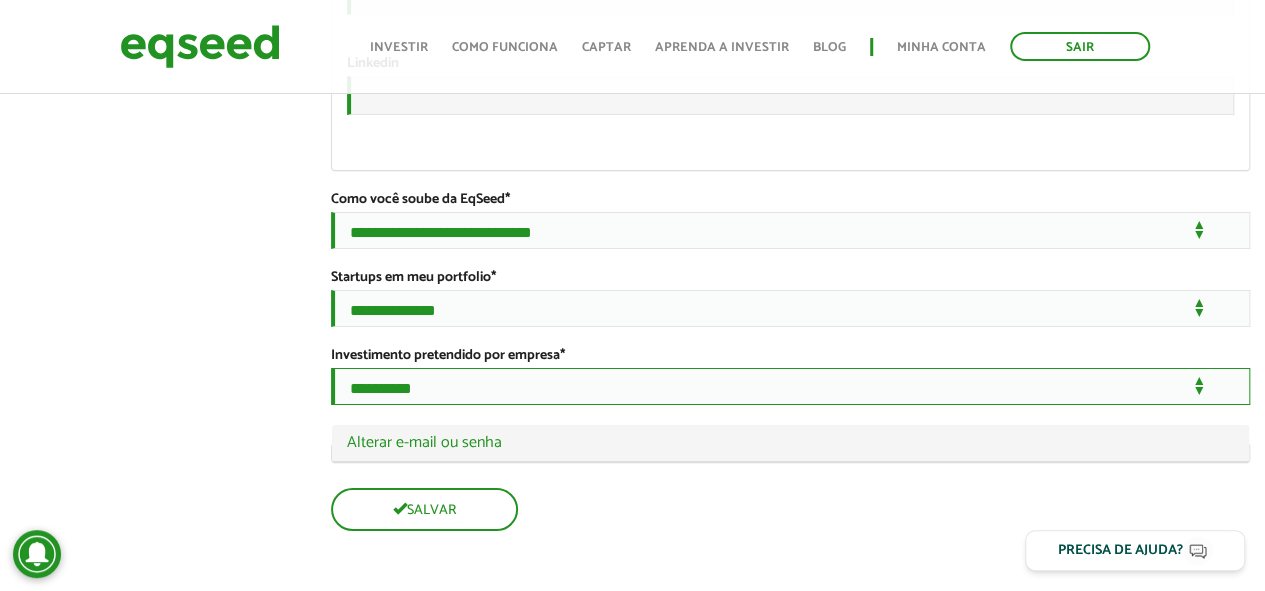 click on "**********" at bounding box center (790, 386) 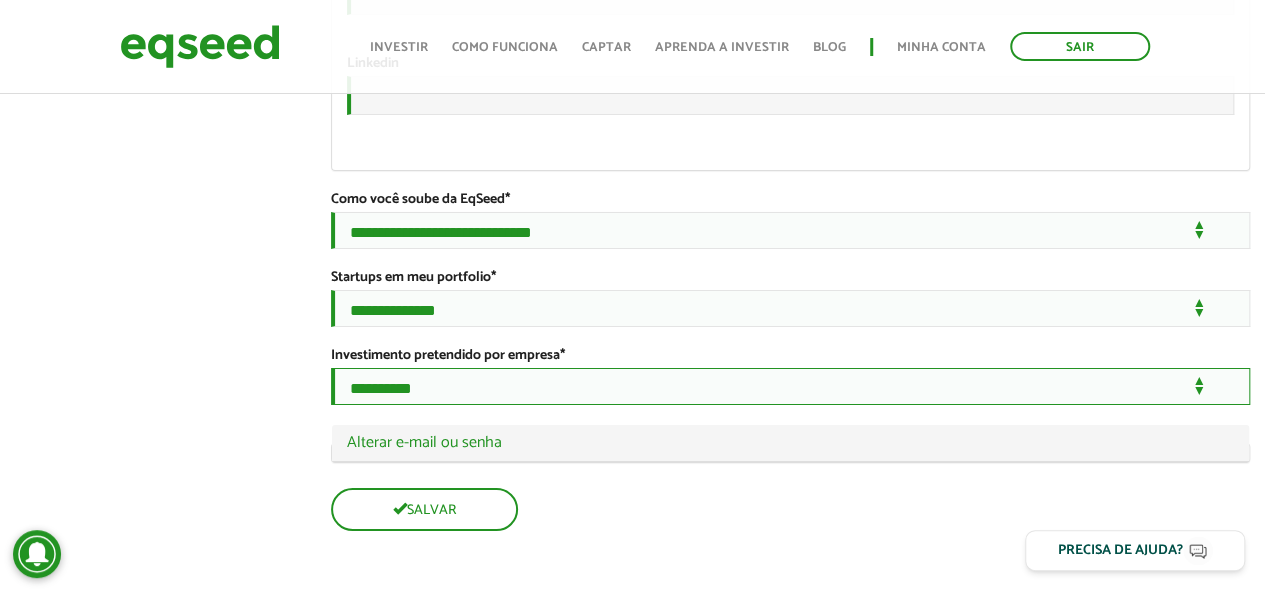select on "***" 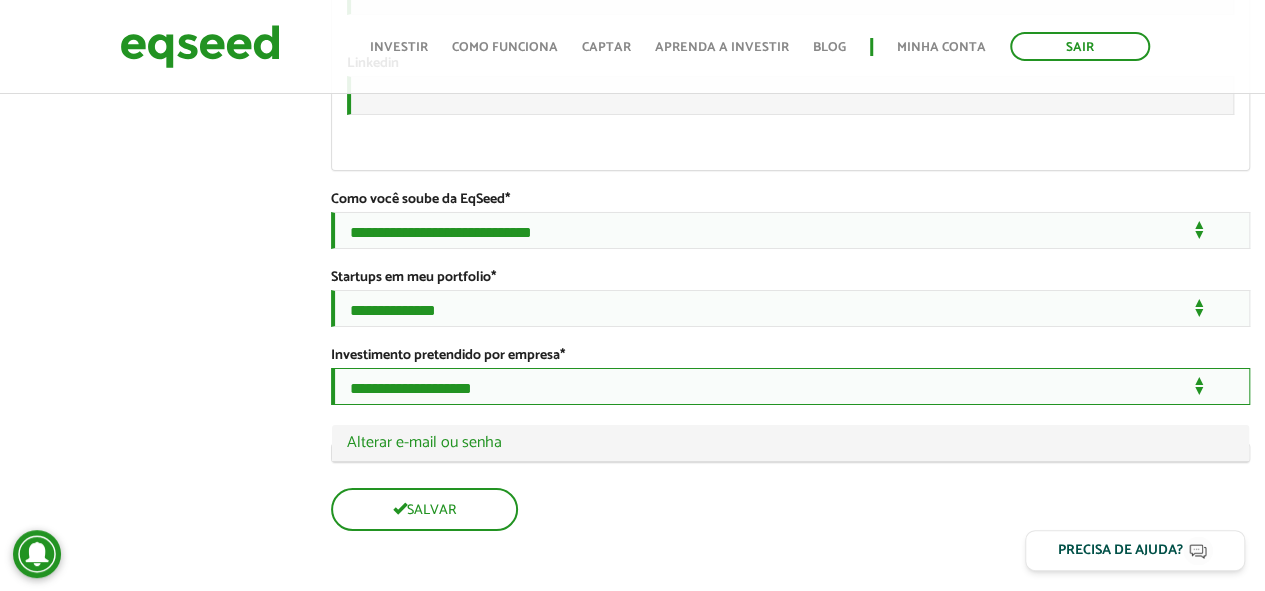 click on "**********" at bounding box center [790, 386] 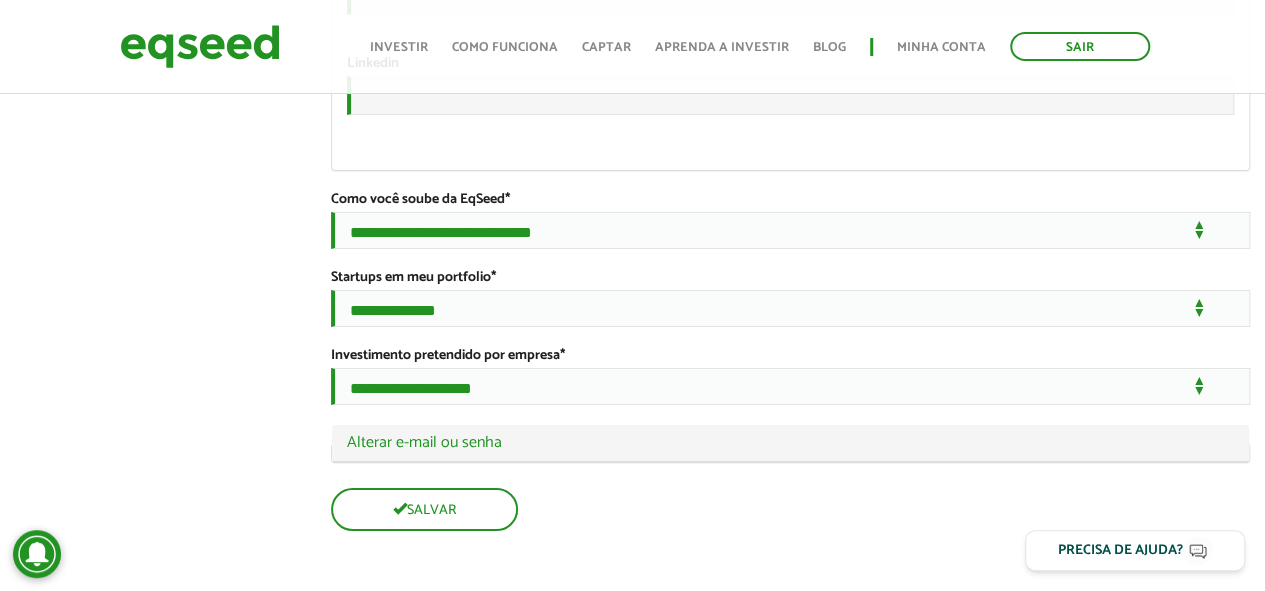 click on "Moises de Jesus
left_panel_close
Pessoal
person Meu perfil
finance_mode Minha simulação
work Meu portfólio
Moises de Jesus
Abas primárias Perfil Público
Perfil Completo (aba ativa)
Ocultar Resumo
Foto
Enviar foto
Seu rosto virtual ou imagem. Imagens maiores que 1024x1024 pixels serão reduzidas.
Breve Biografia
Tornar o perfil básico público?
Com um perfil público, outros usuários registrados na Plataforma EqSeed conseguirão ver a sua foto e uma breve biografia sua." at bounding box center (632, -1396) 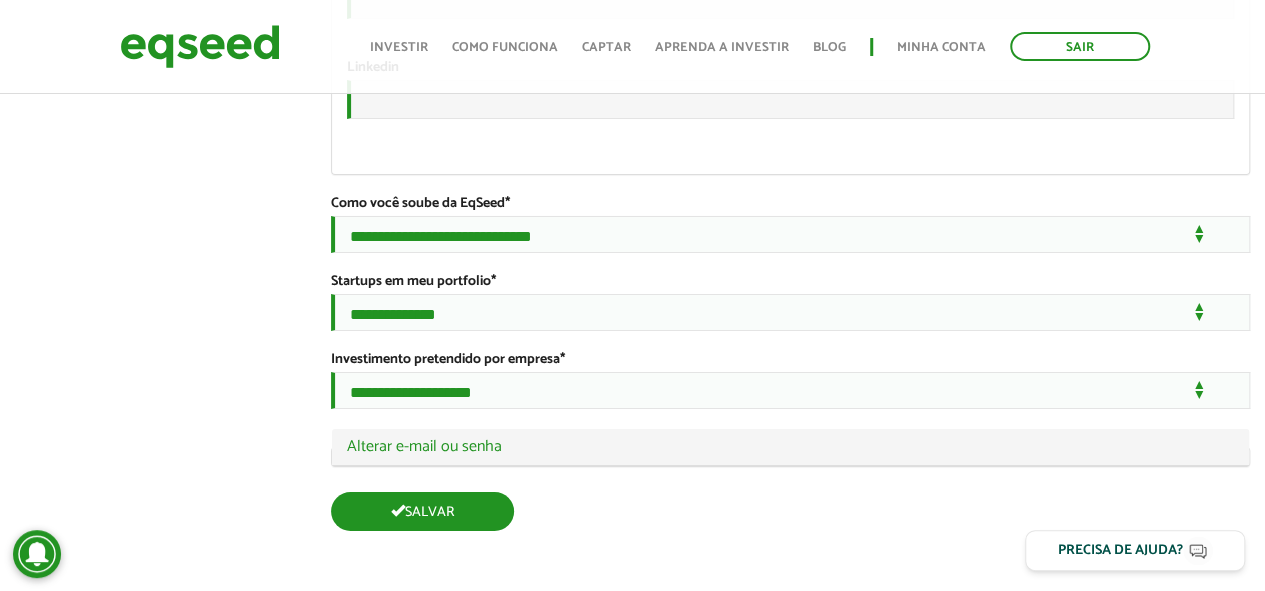 scroll, scrollTop: 3566, scrollLeft: 0, axis: vertical 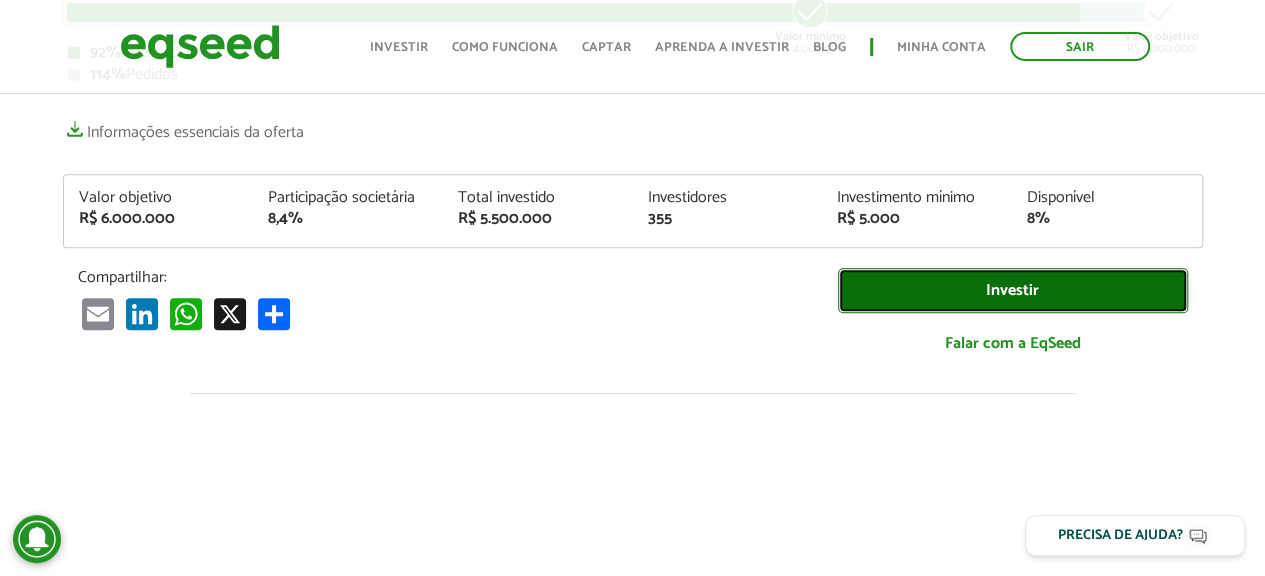 click on "Investir" at bounding box center [1013, 290] 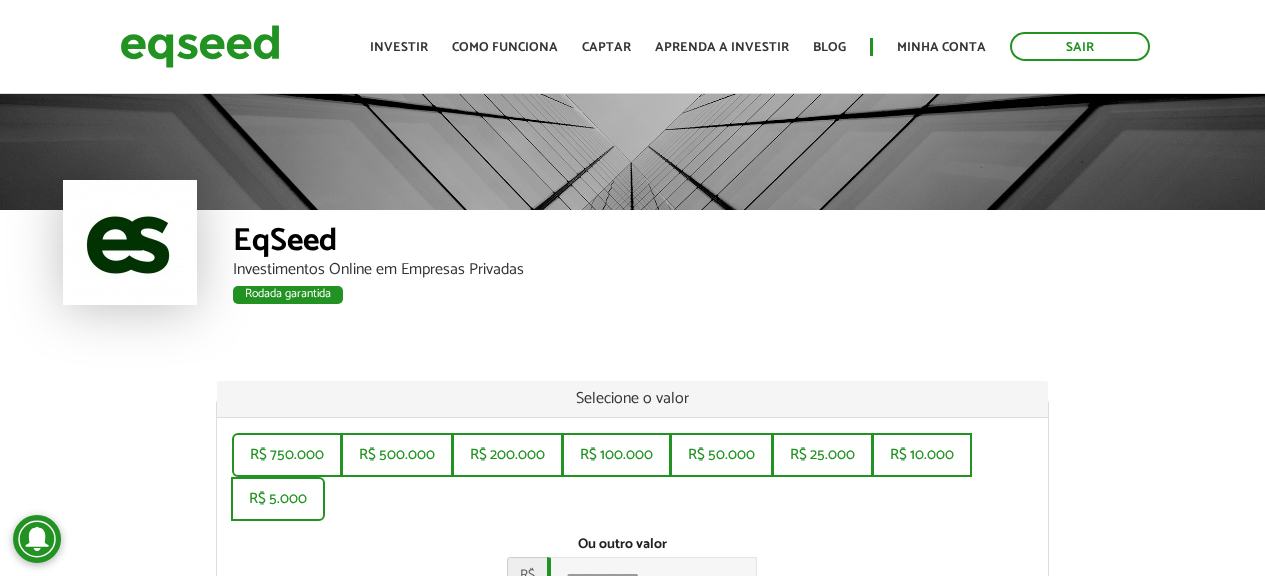 scroll, scrollTop: 0, scrollLeft: 0, axis: both 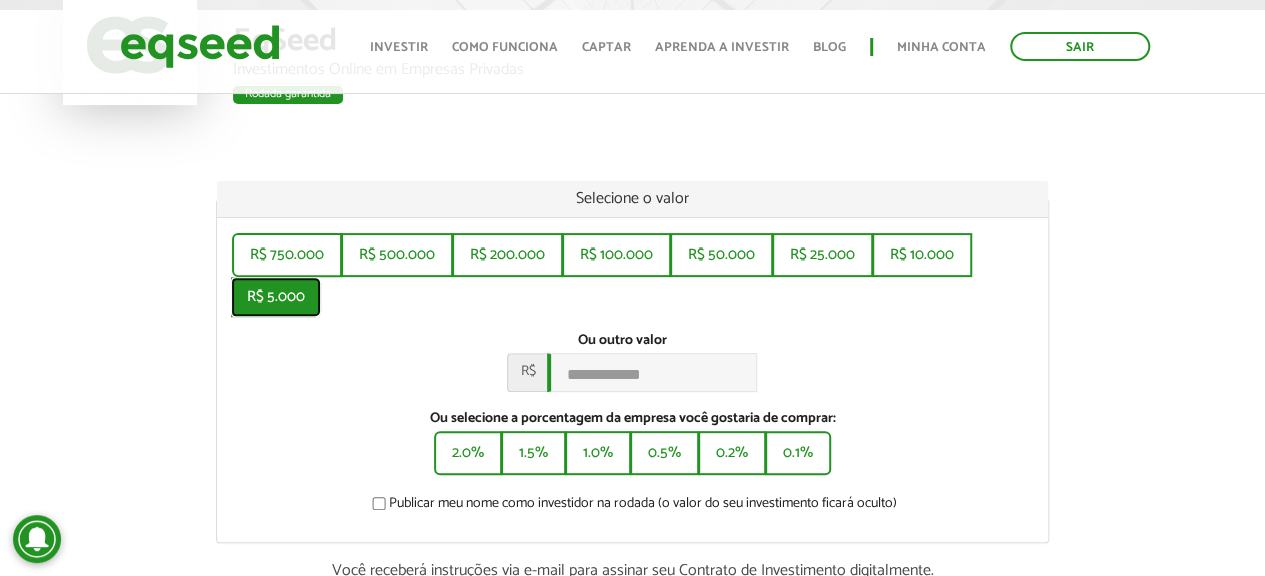 click on "R$ 5.000" at bounding box center [276, 297] 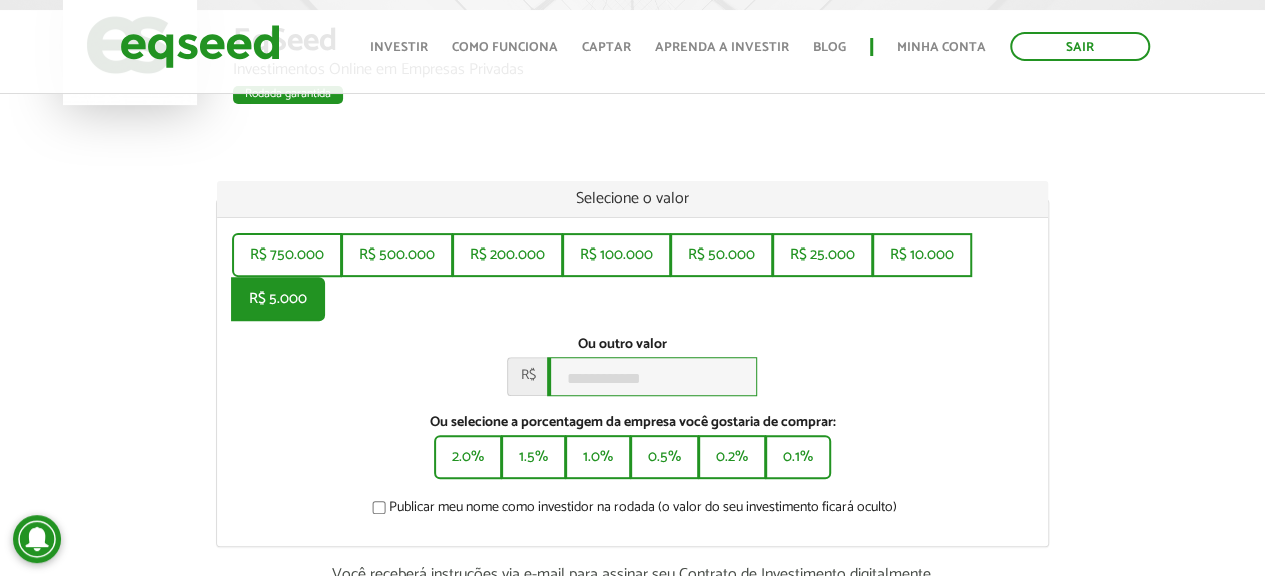 type on "*****" 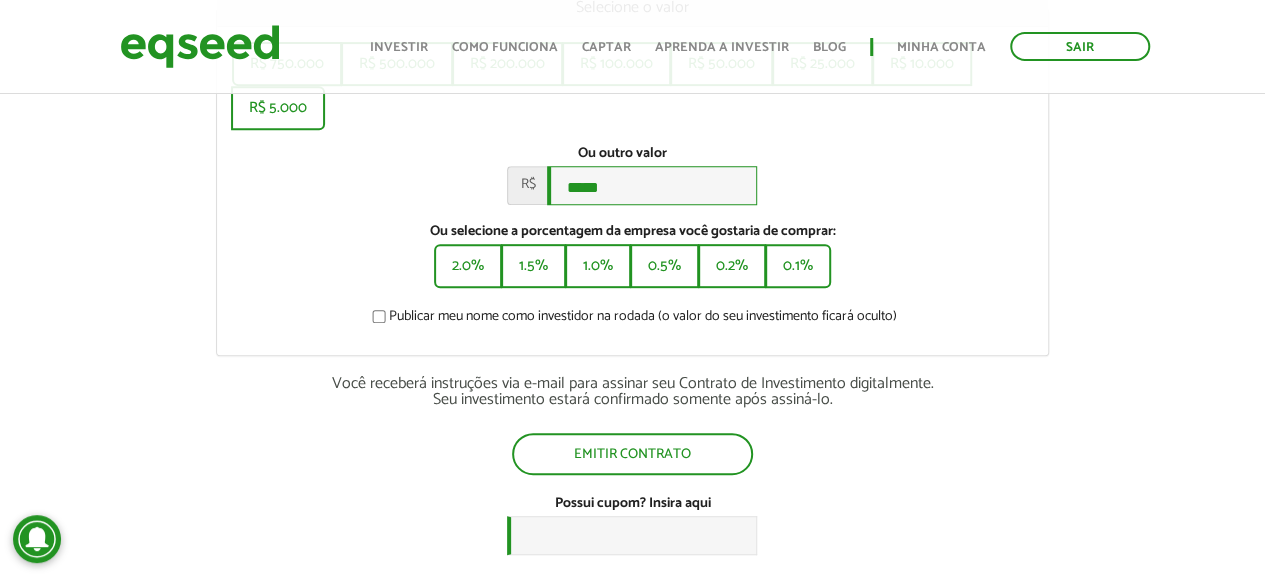 scroll, scrollTop: 500, scrollLeft: 0, axis: vertical 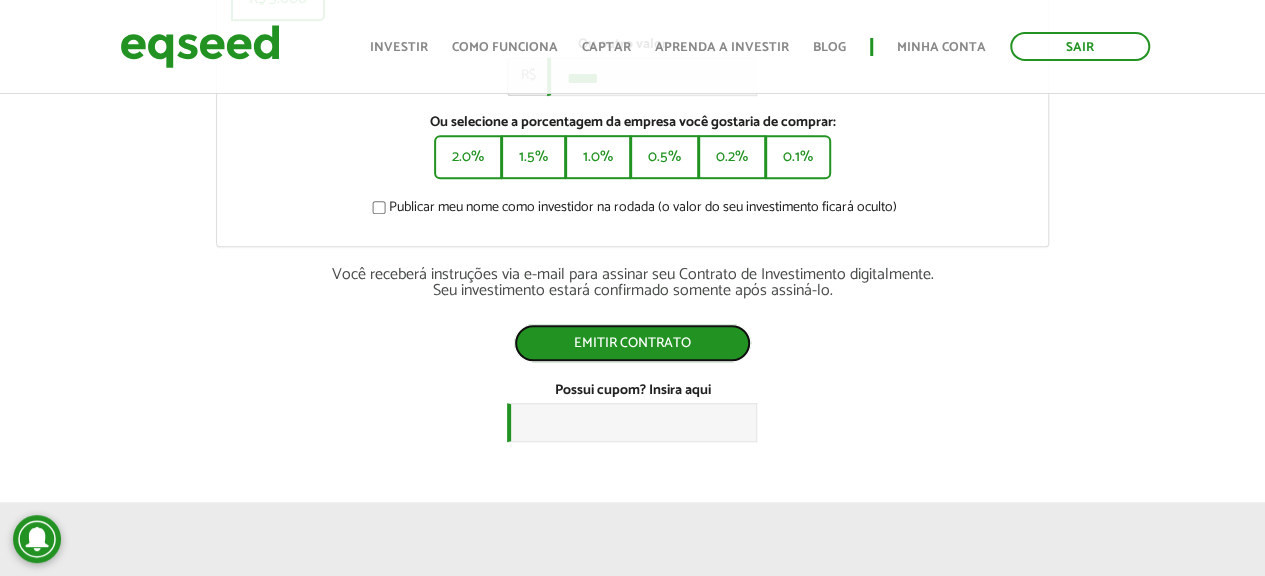 click on "Emitir contrato" at bounding box center (632, 343) 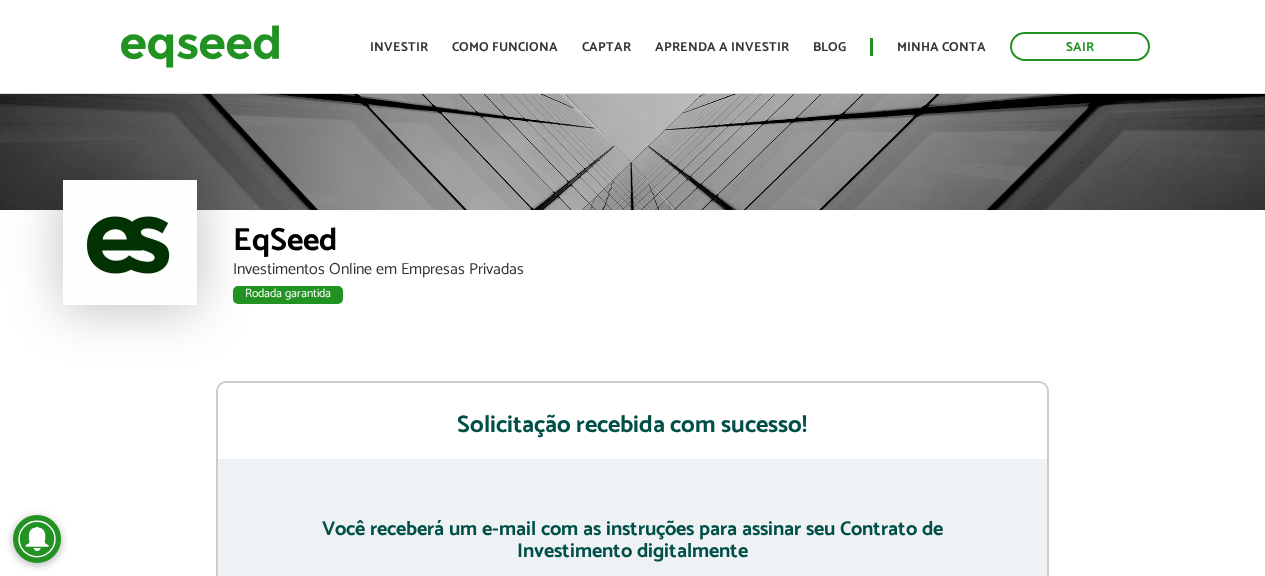 scroll, scrollTop: 90, scrollLeft: 0, axis: vertical 